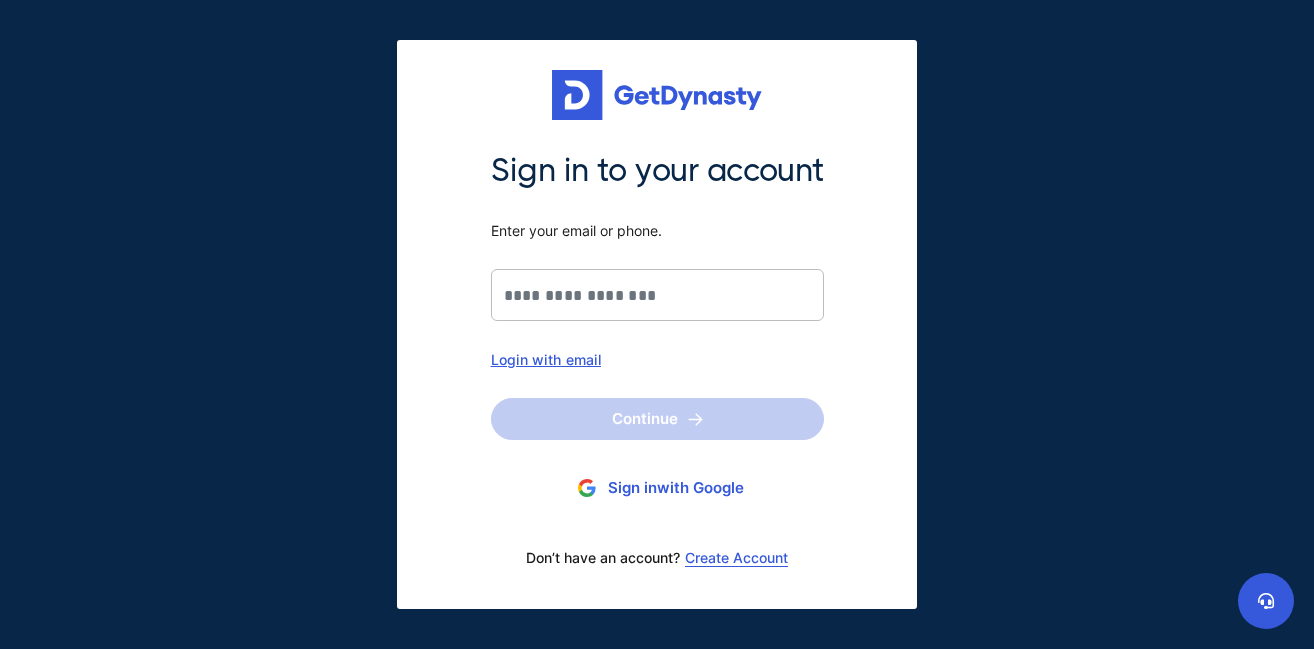 scroll, scrollTop: 0, scrollLeft: 0, axis: both 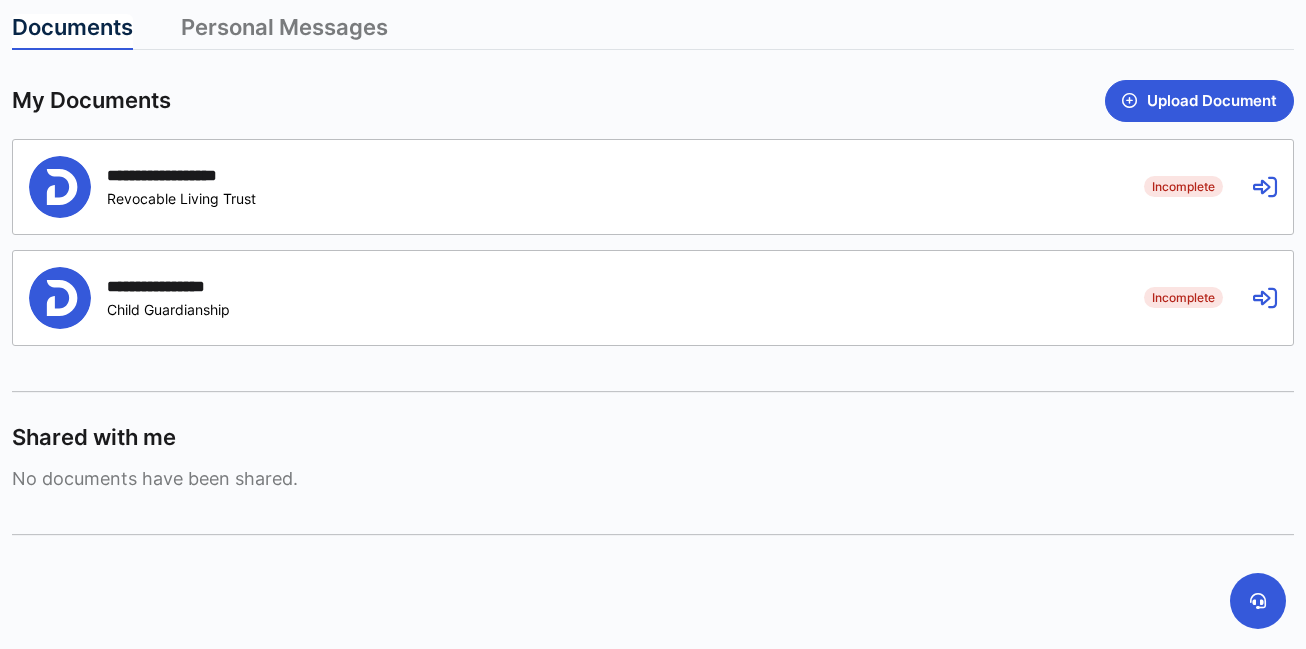 click on "**********" at bounding box center (571, 187) 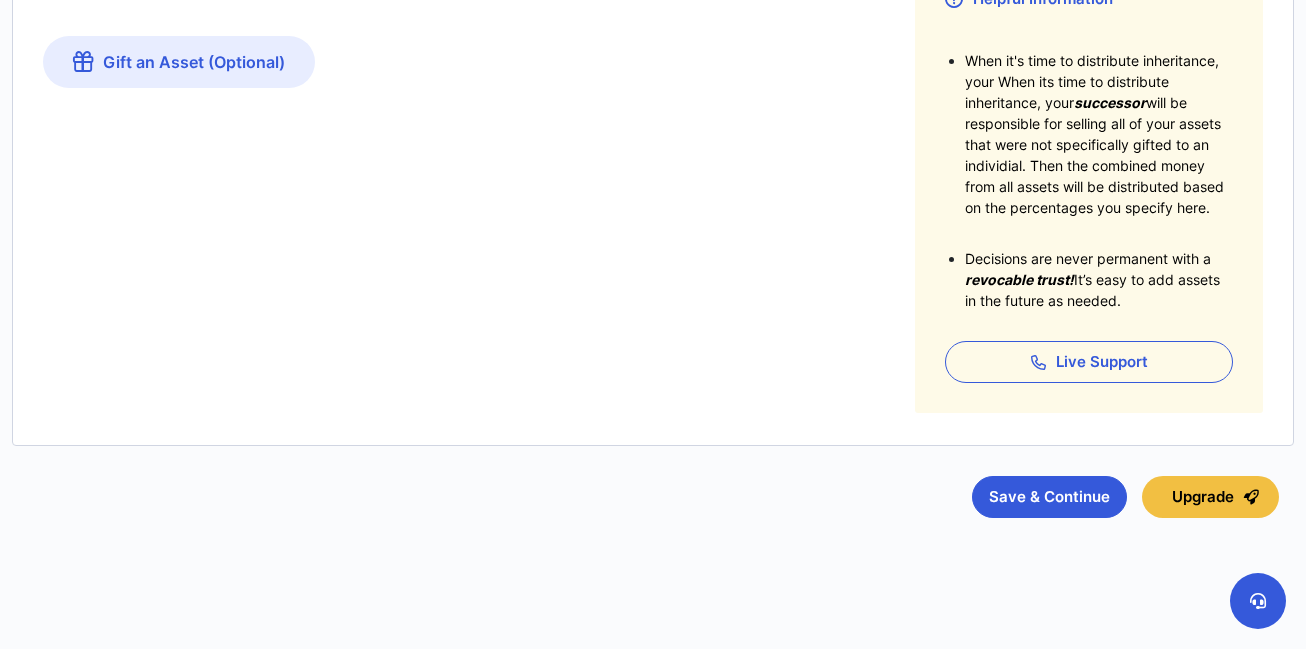 scroll, scrollTop: 0, scrollLeft: 0, axis: both 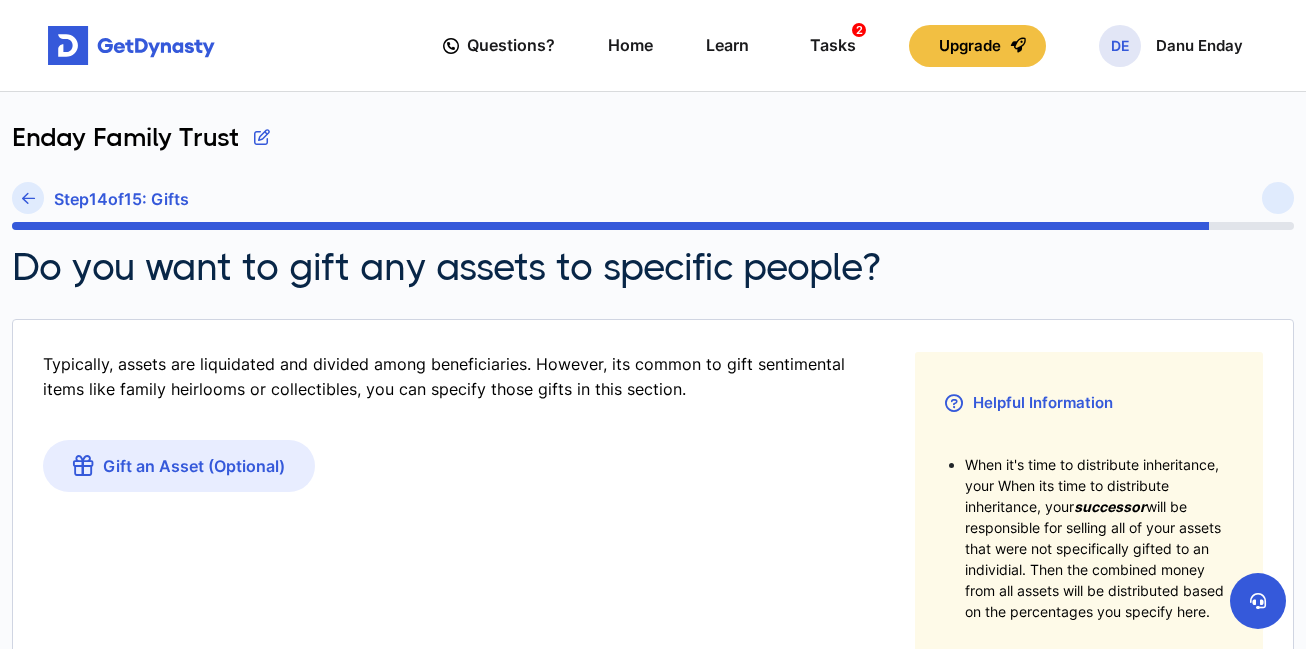 click on "Step  14  of  15 :   Gifts" at bounding box center (121, 199) 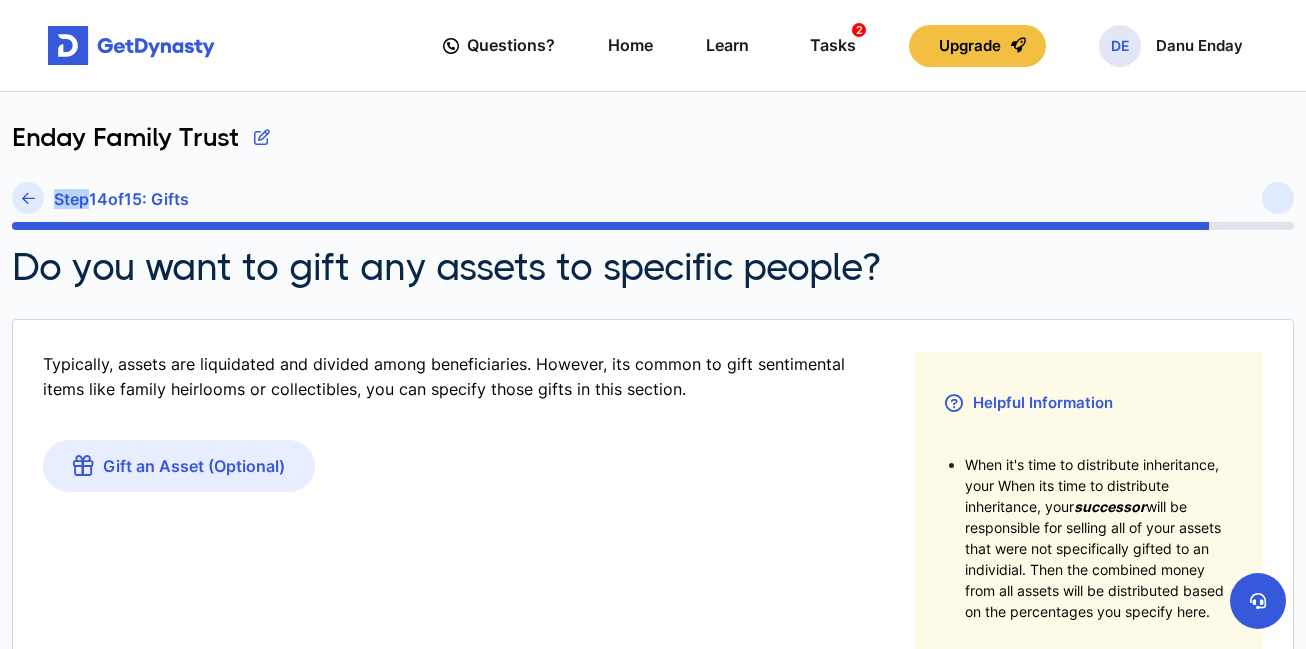 click on "Step  14  of  15 :   Gifts" at bounding box center (121, 199) 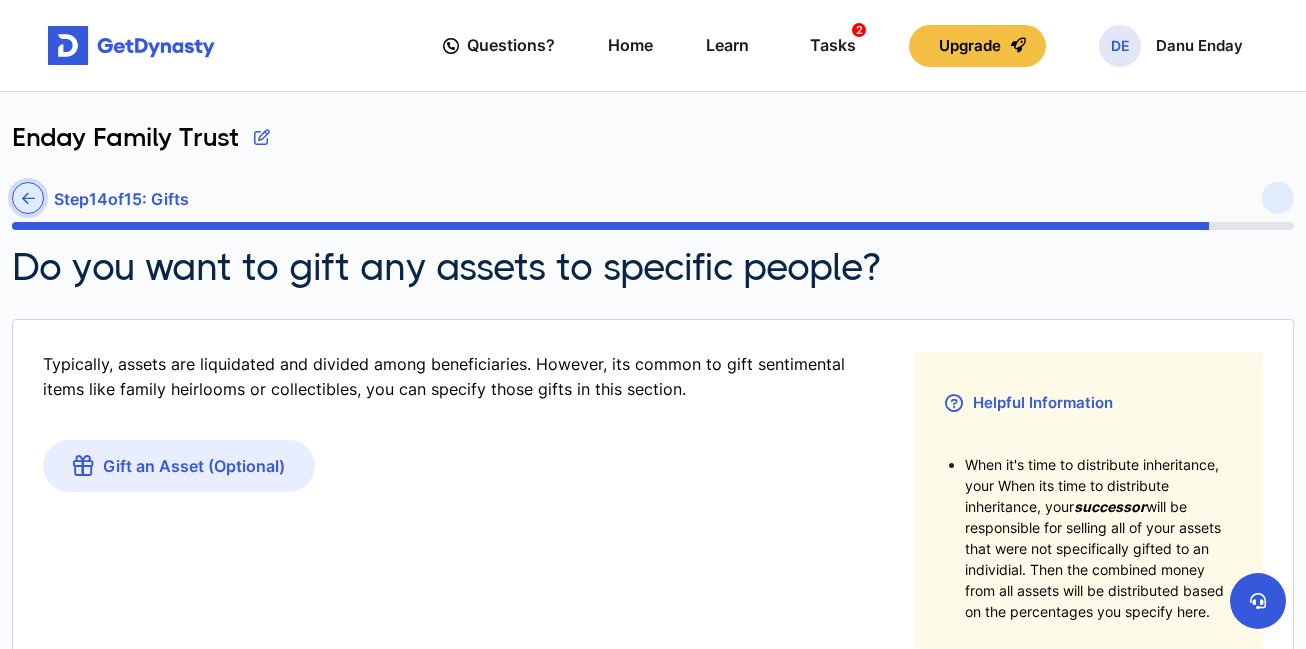 click at bounding box center [28, 198] 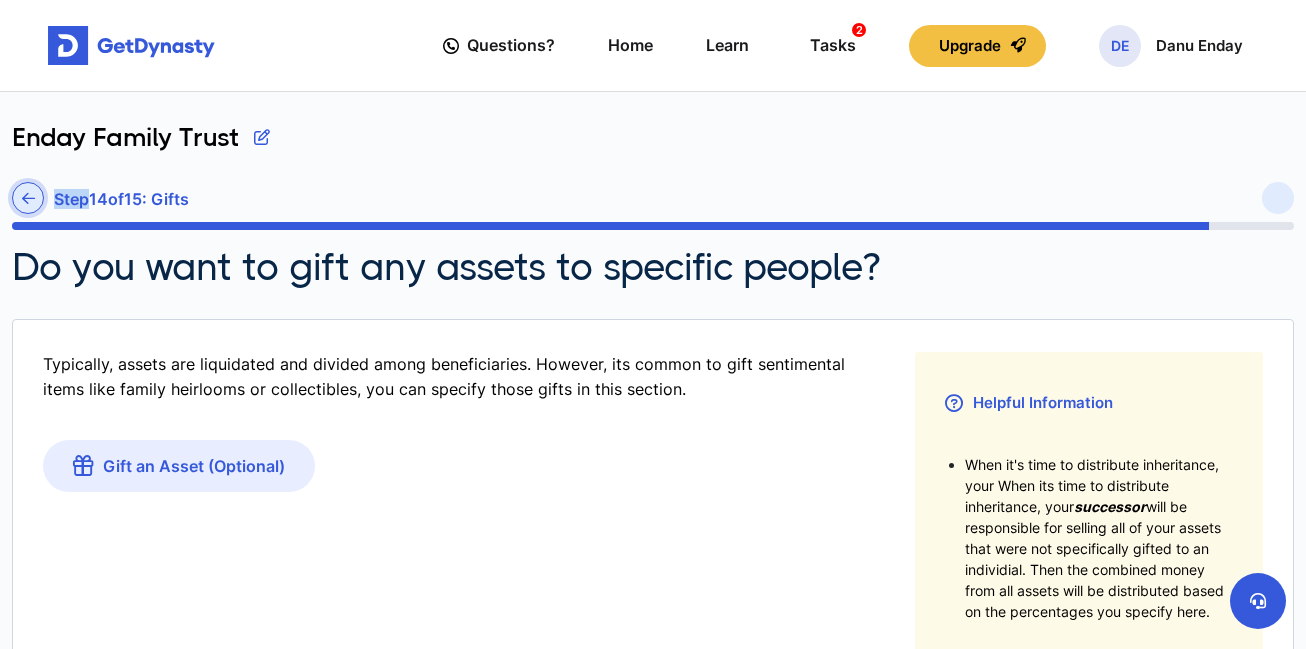click on "Step  14  of  15 :   Gifts" at bounding box center [653, 202] 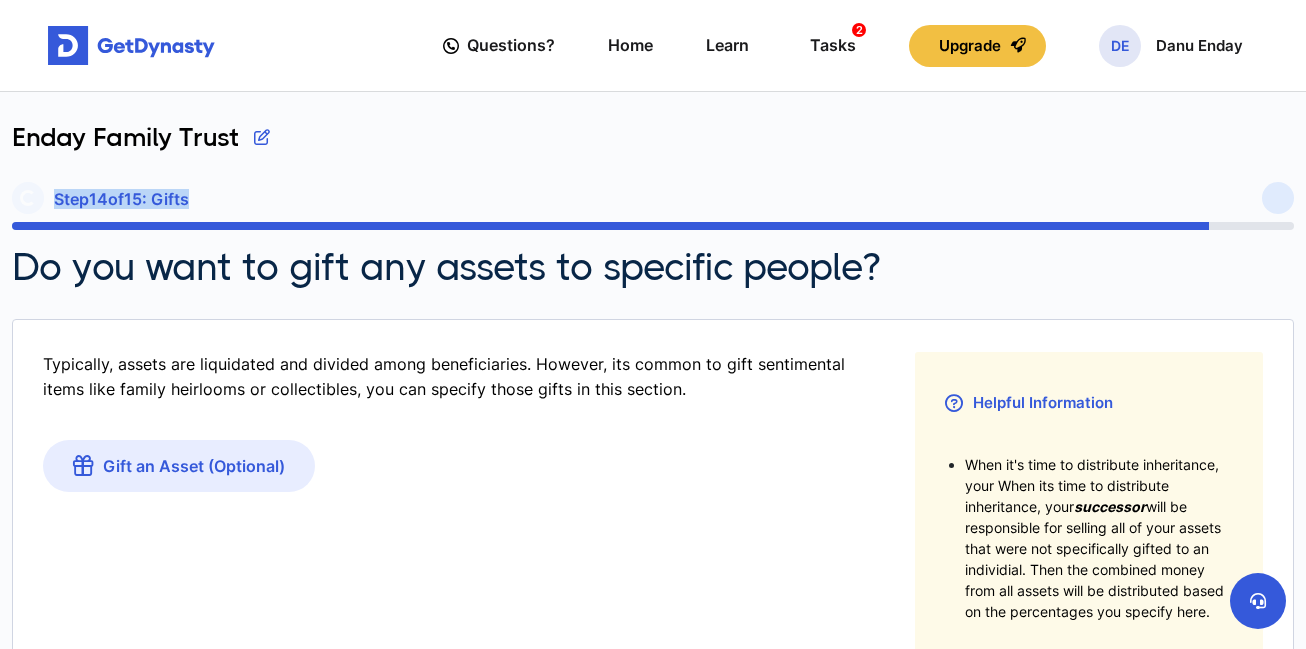 click on "Step  14  of  15 :   Gifts" at bounding box center [653, 202] 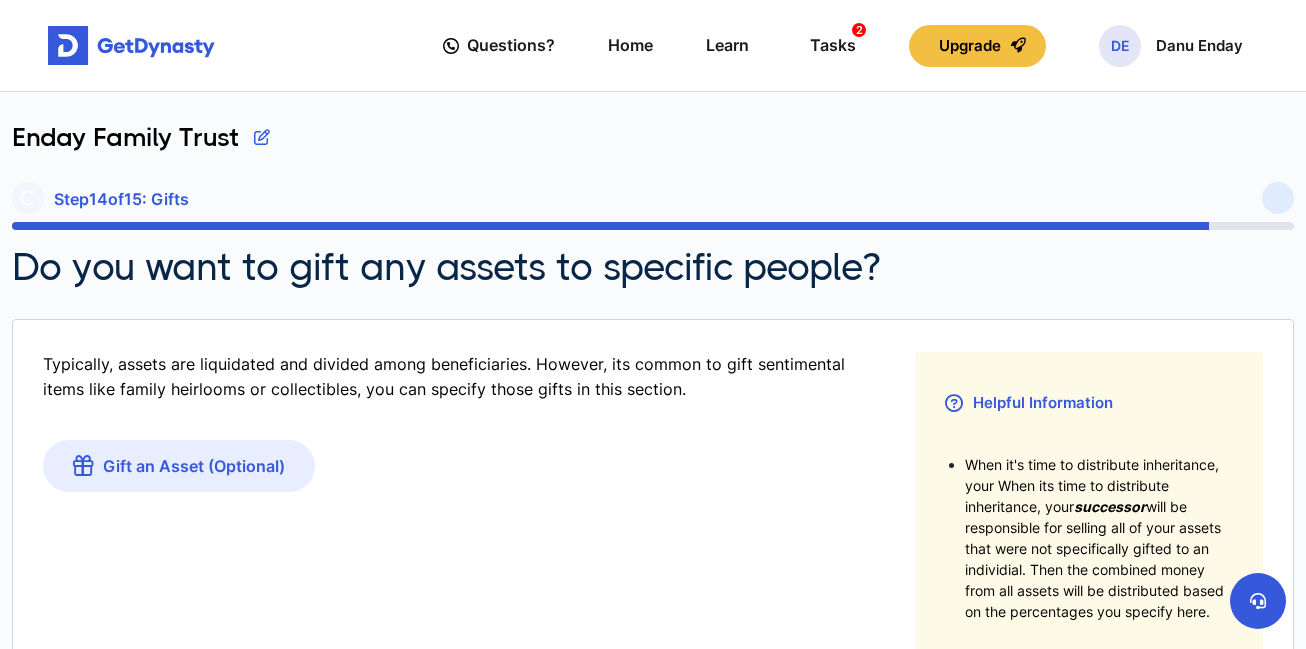 click on "Step  14  of  15 :   Gifts" at bounding box center (653, 202) 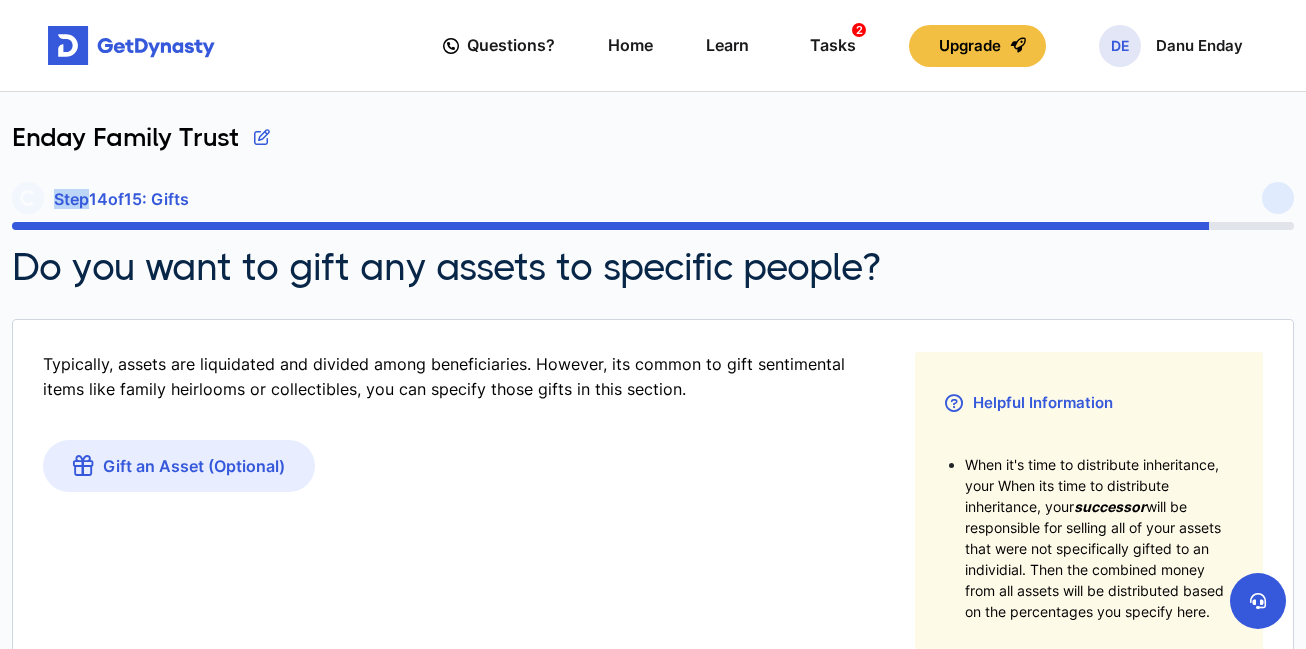 click on "Step  14  of  15 :   Gifts" at bounding box center [653, 202] 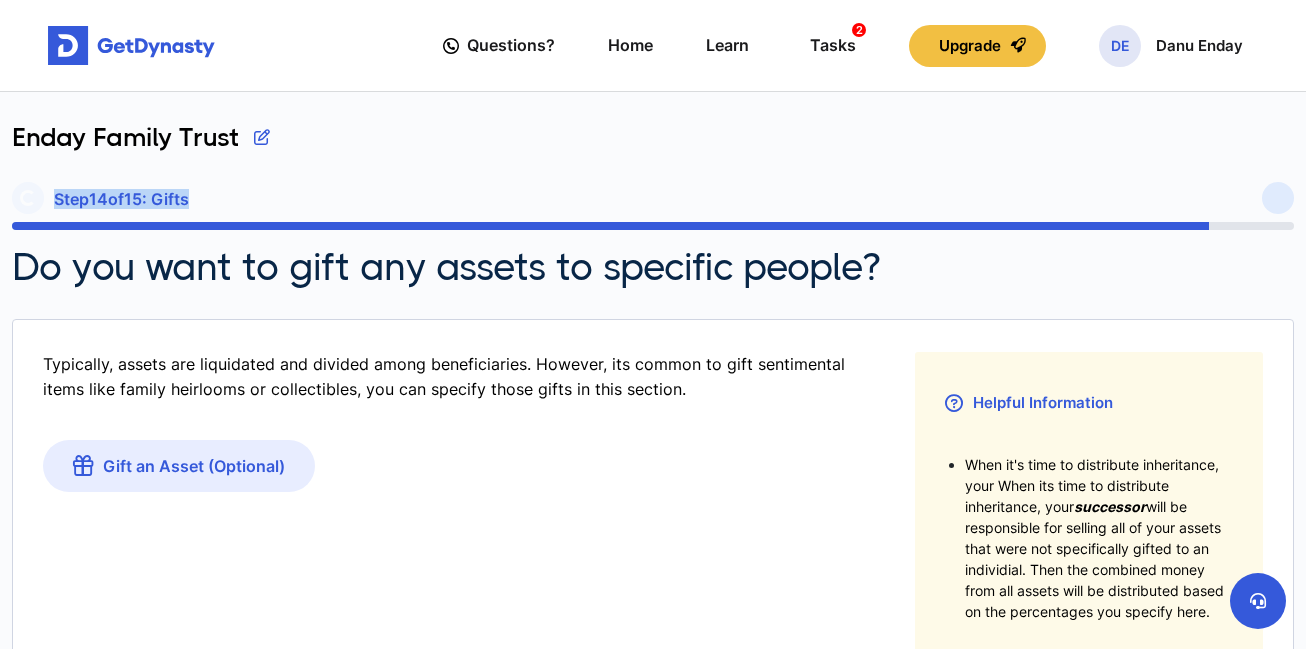 click on "Step  14  of  15 :   Gifts" at bounding box center (653, 202) 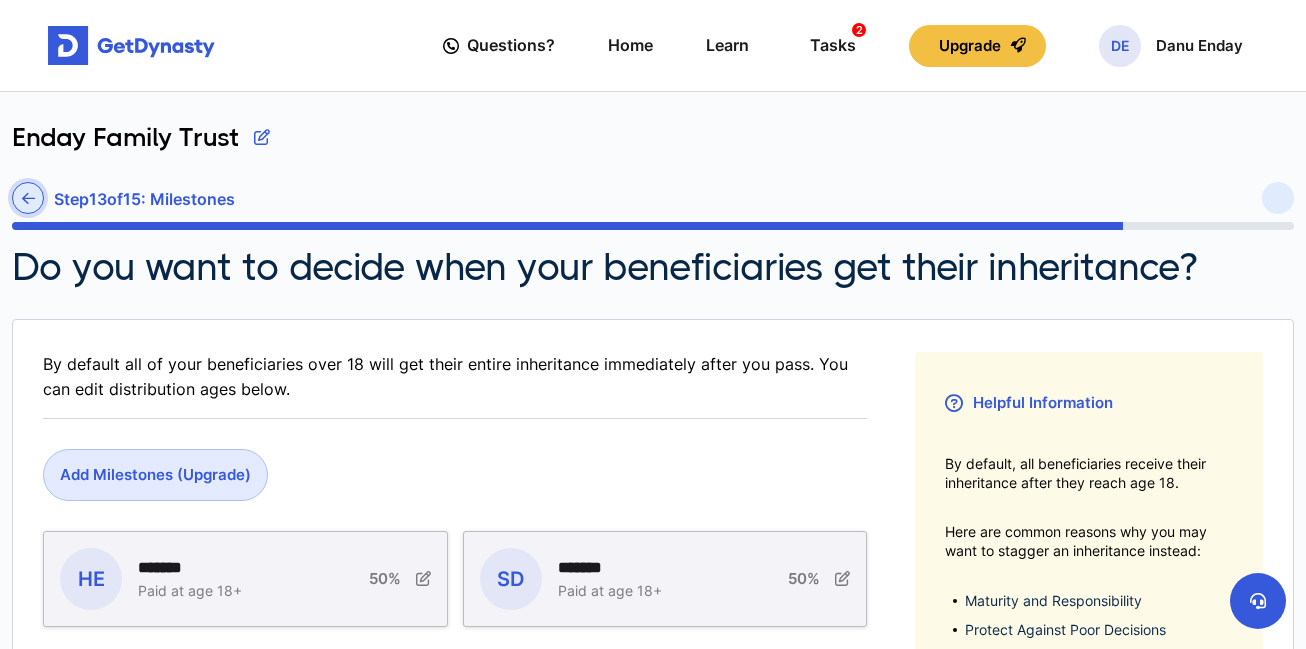 click at bounding box center (28, 198) 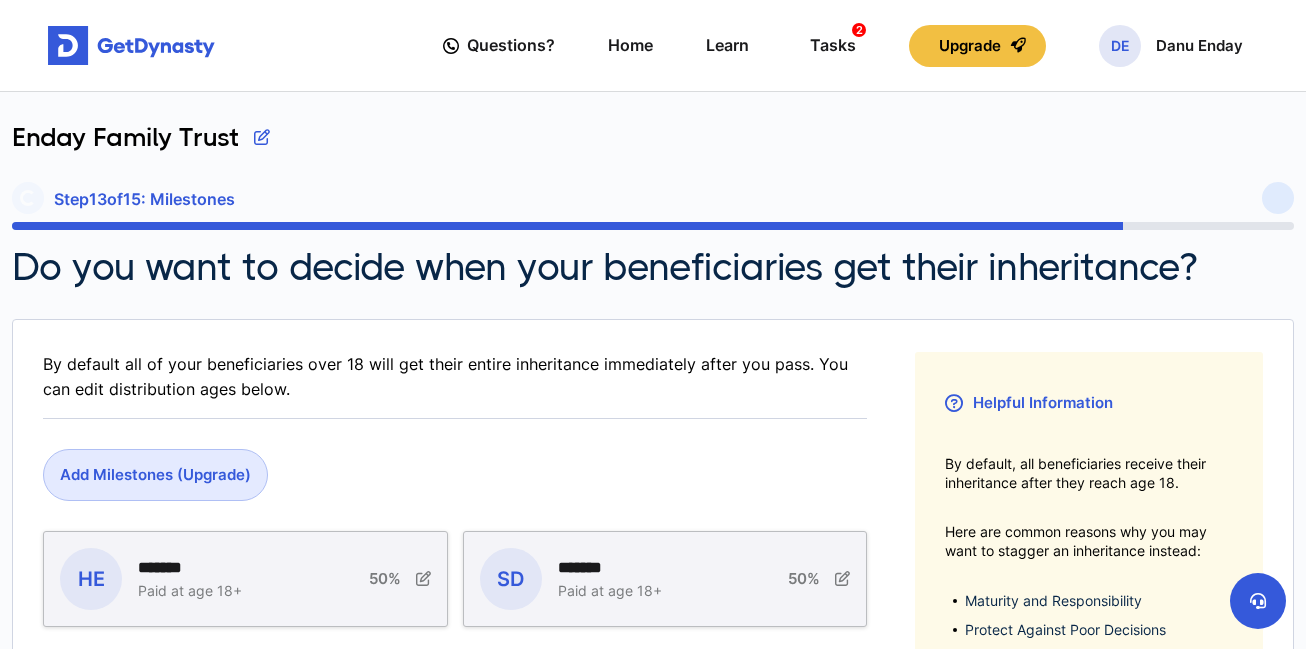 click on "Step  13  of  15 :   Milestones" at bounding box center [653, 202] 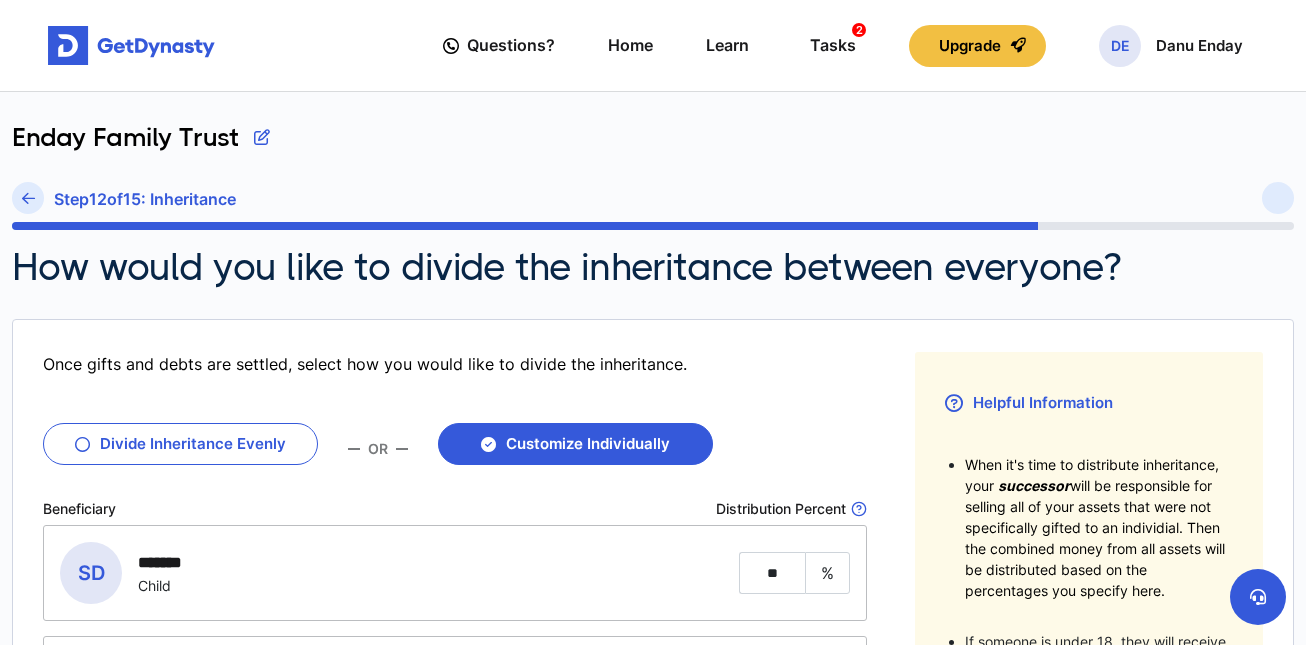 click at bounding box center [28, 198] 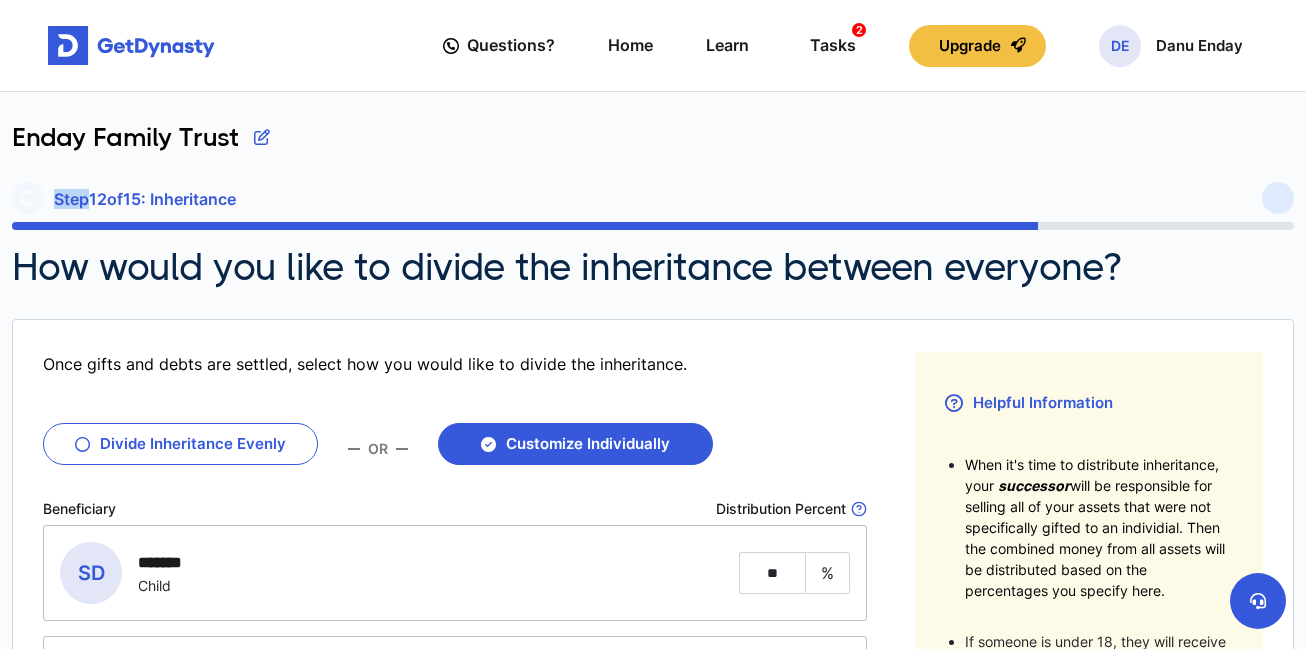 click on "Step  12  of  15 :   Inheritance" at bounding box center (653, 202) 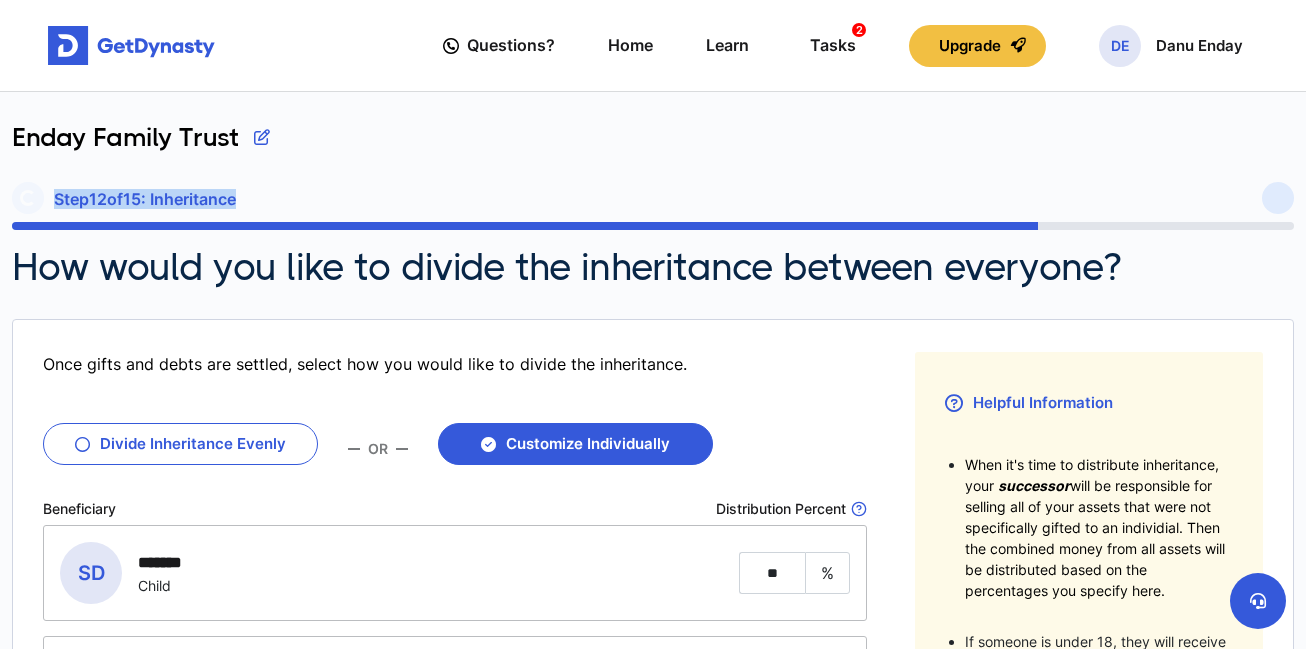 click on "Step  12  of  15 :   Inheritance" at bounding box center [653, 202] 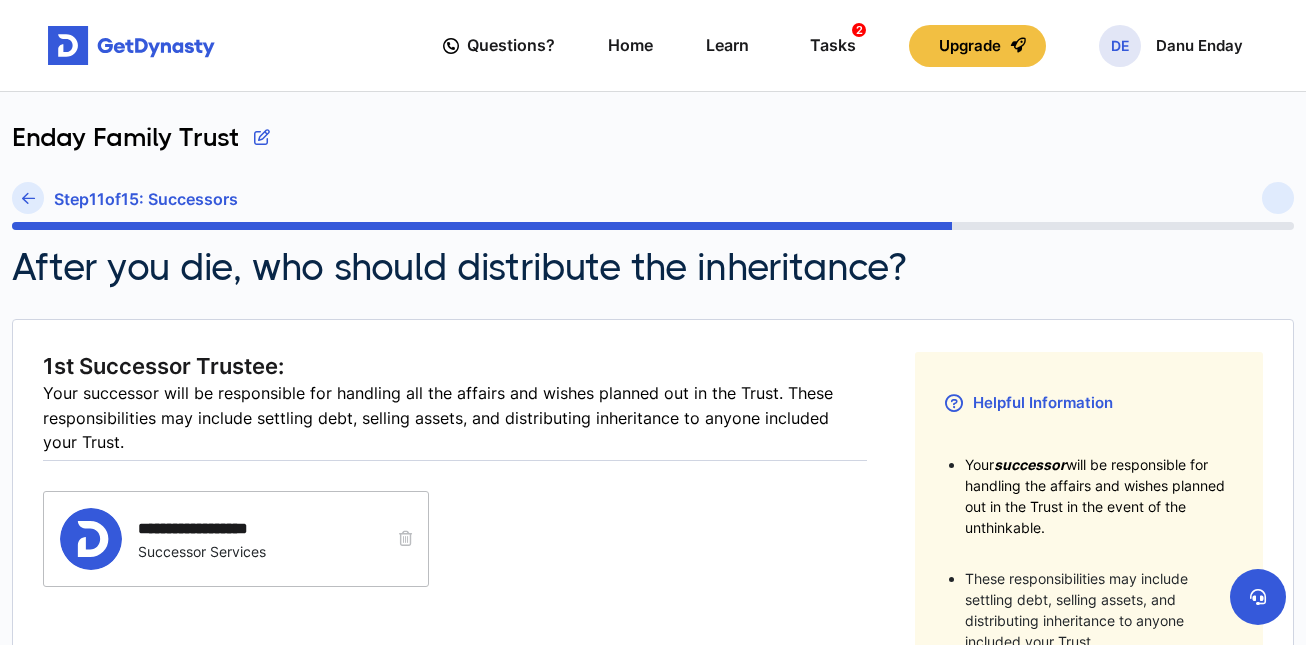 click at bounding box center [28, 198] 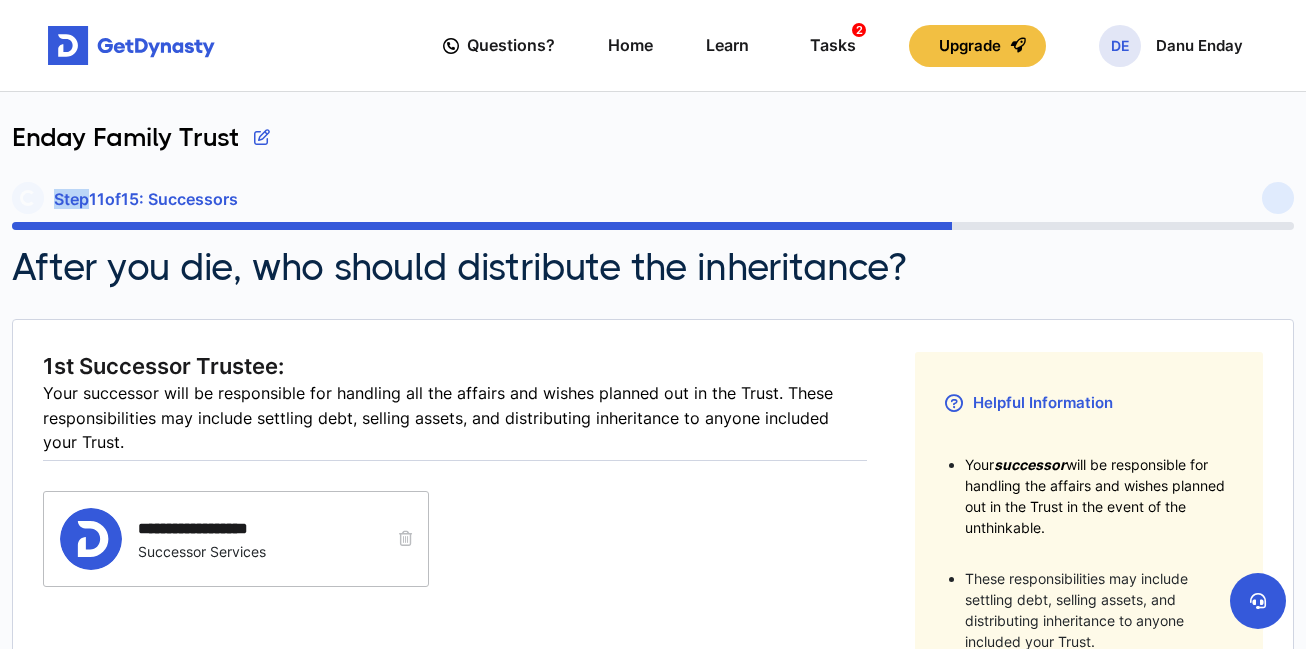 click on "Step  11  of  15 :   Successors" at bounding box center (653, 202) 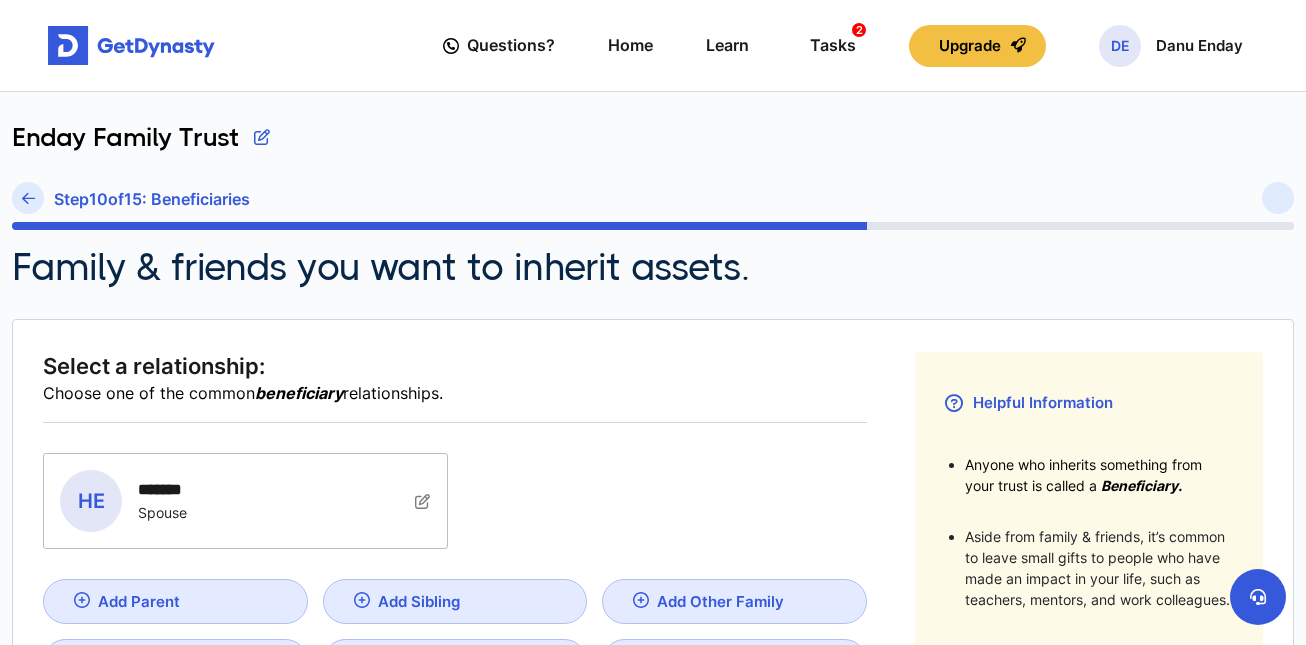 click at bounding box center [28, 198] 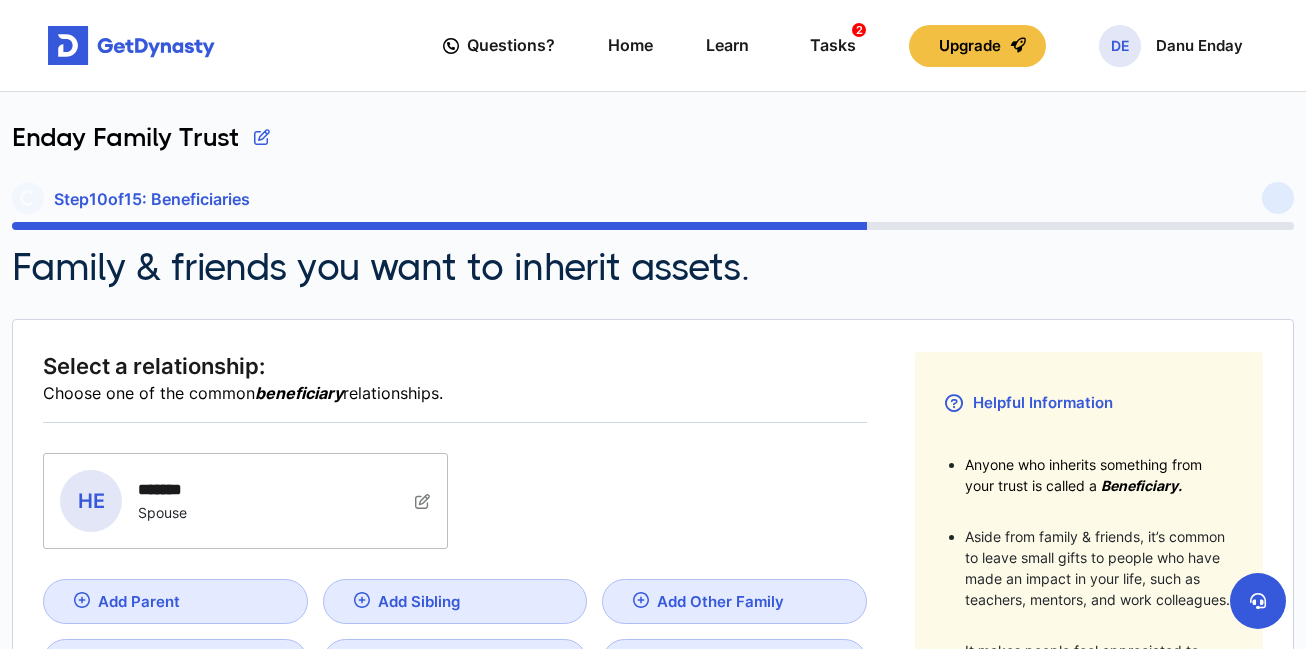 click on "Step  10  of  15 :   Beneficiaries" at bounding box center [653, 202] 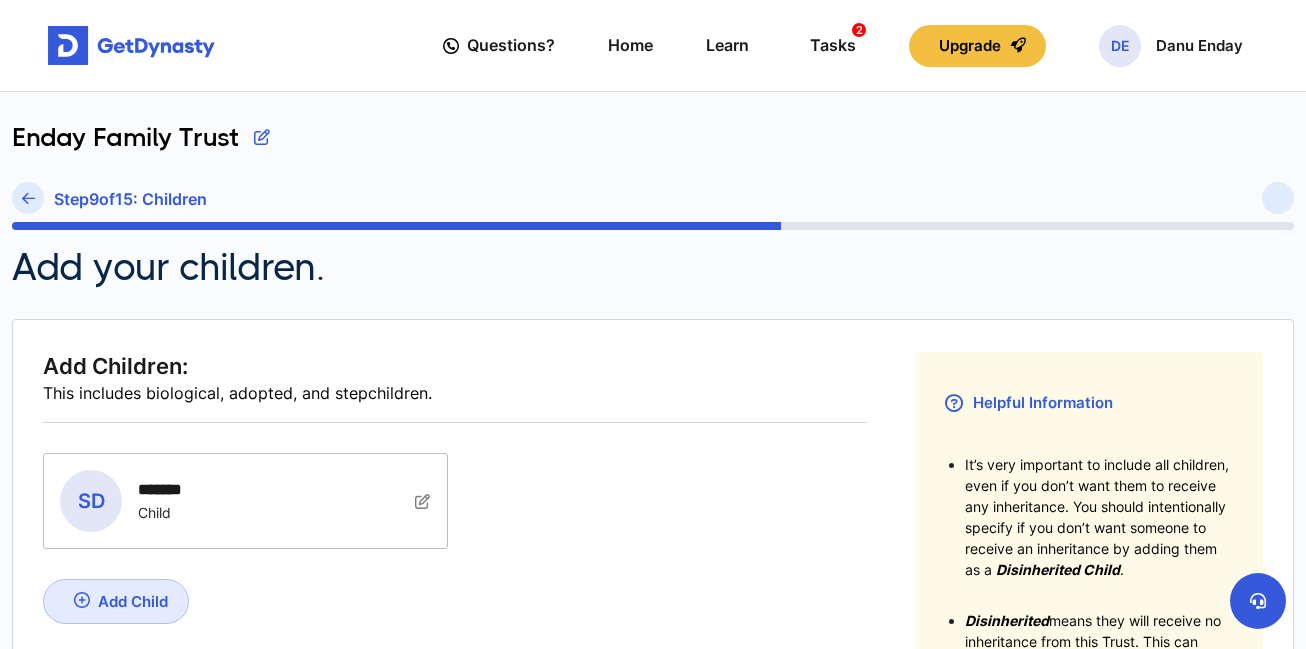 click at bounding box center (28, 198) 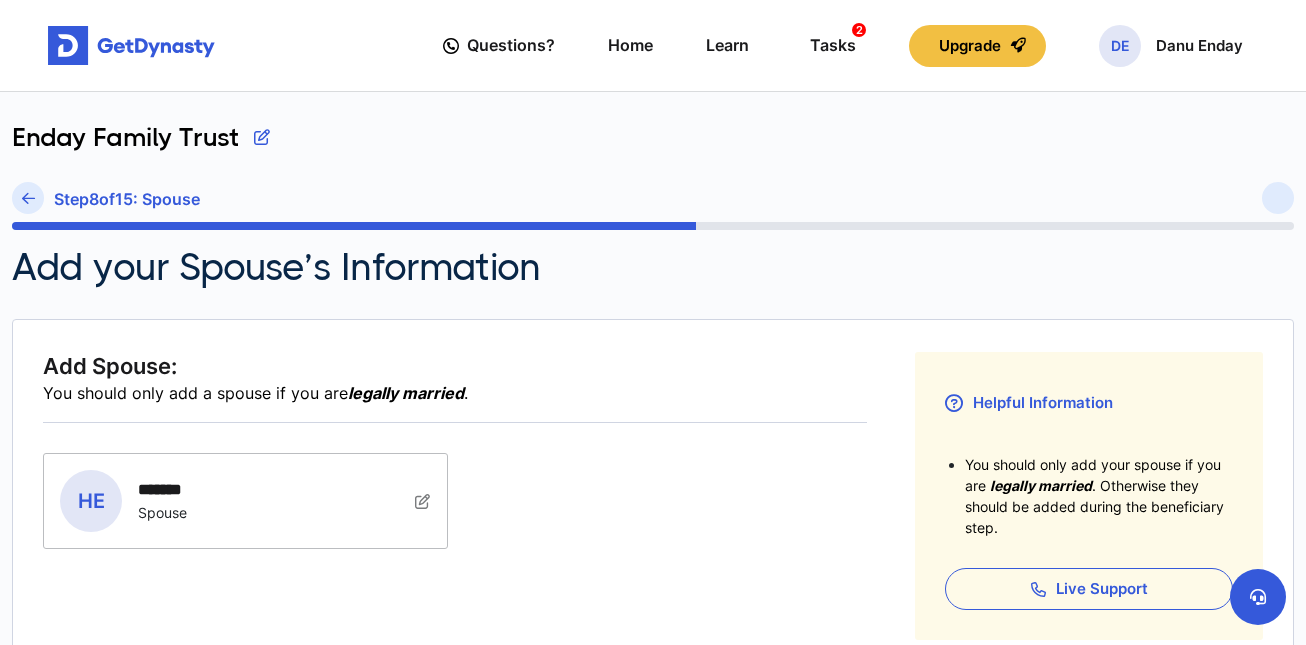 click at bounding box center [28, 198] 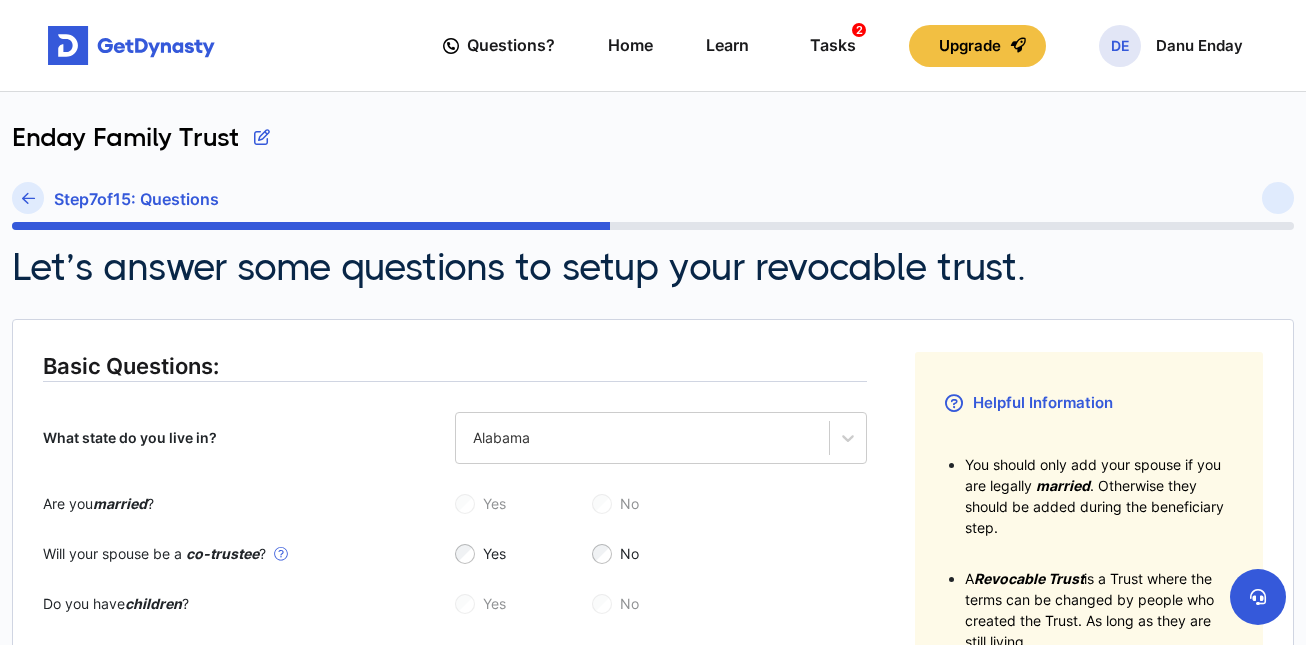click at bounding box center [28, 198] 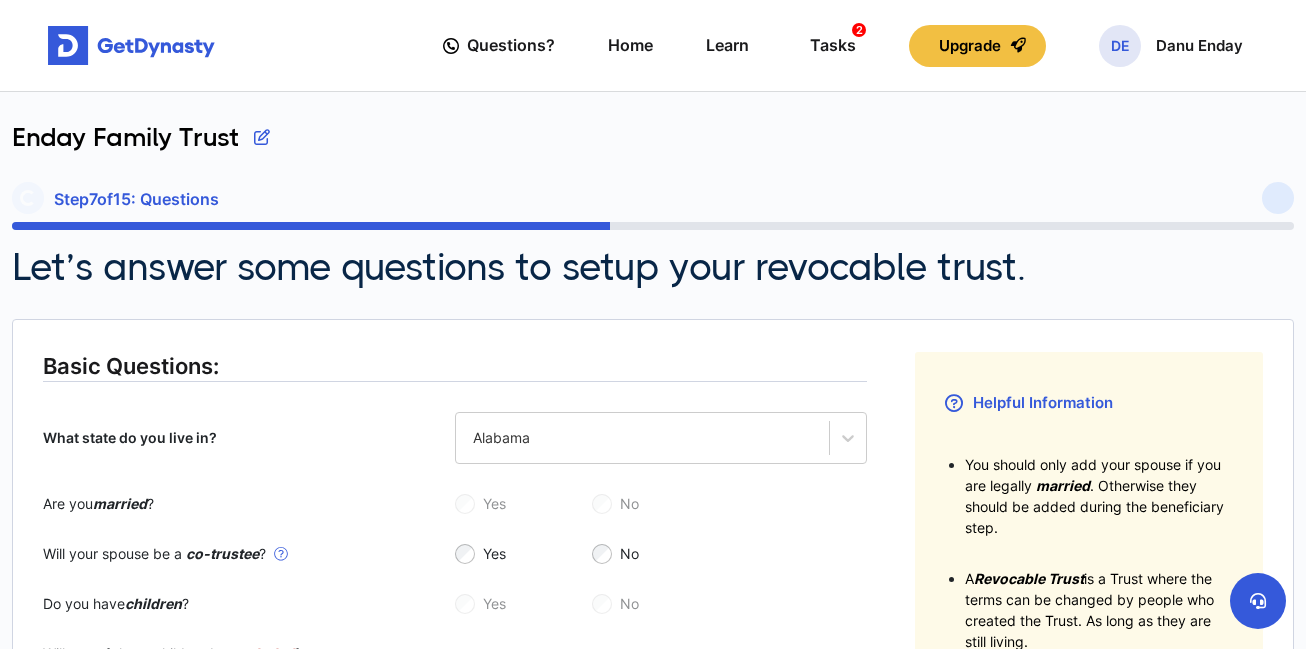 click on "Step  7  of  15 :   Questions" at bounding box center (653, 202) 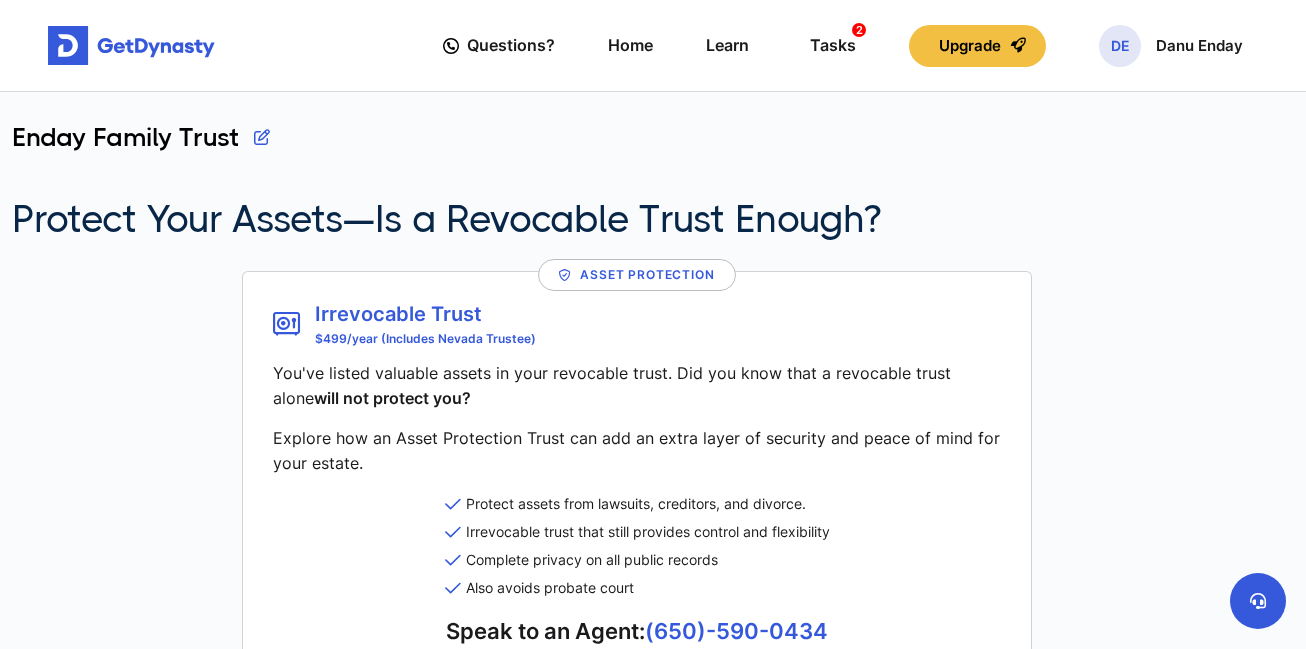click on "Protect Your Assets—Is a Revocable Trust Enough?" at bounding box center (447, 219) 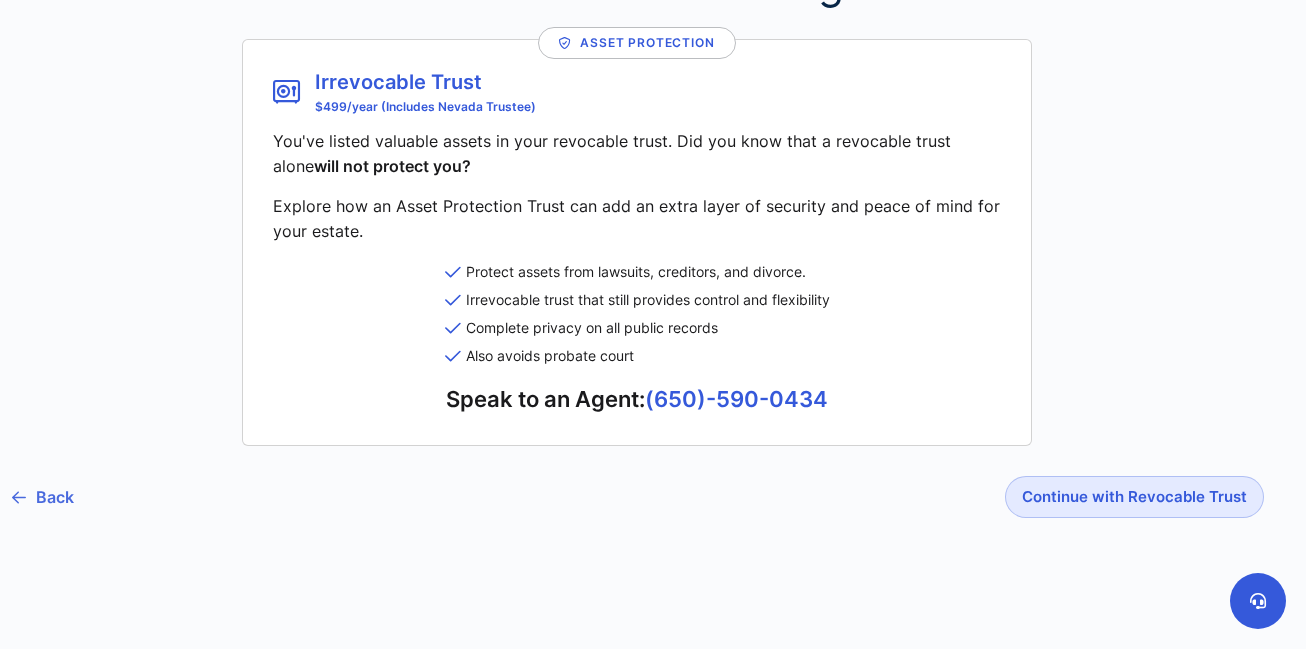click on "Back" at bounding box center (43, 497) 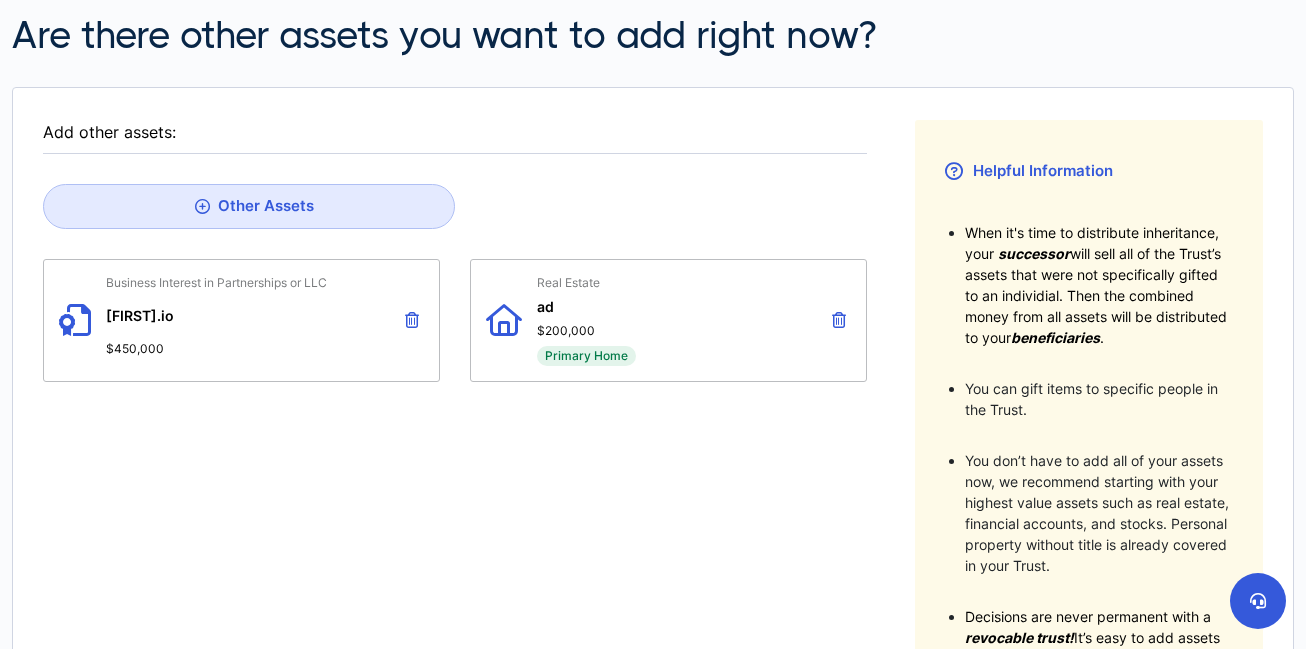 scroll, scrollTop: 0, scrollLeft: 0, axis: both 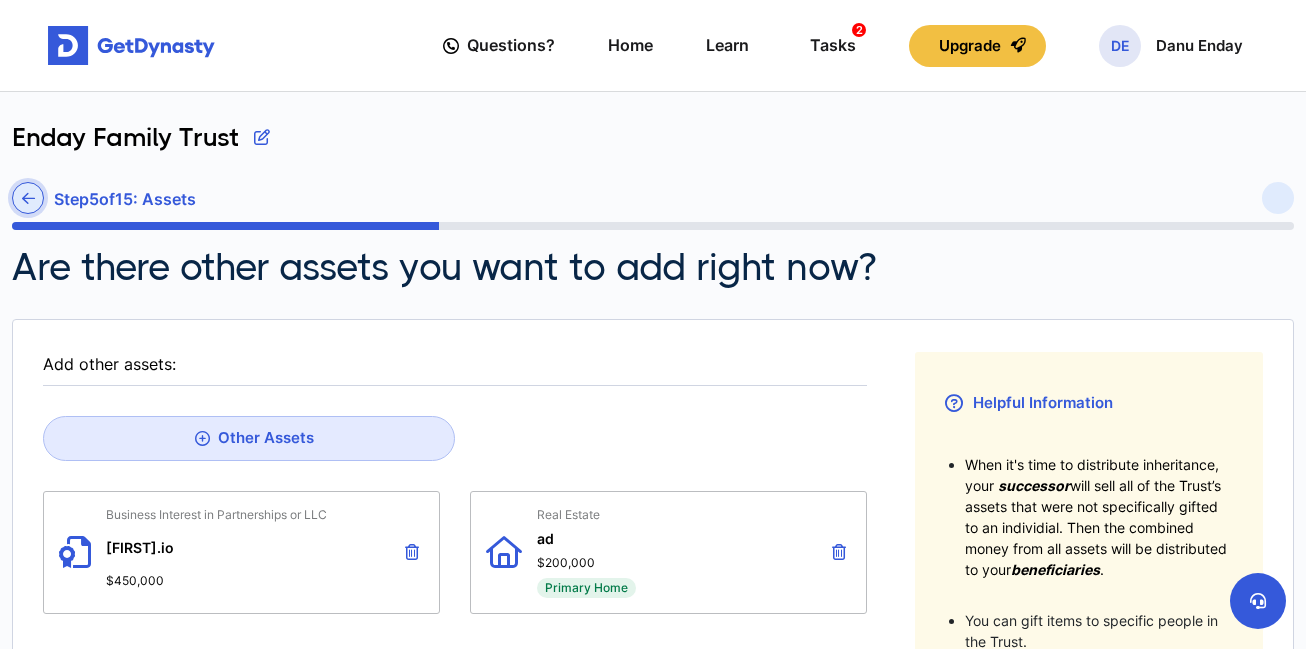 click at bounding box center (28, 198) 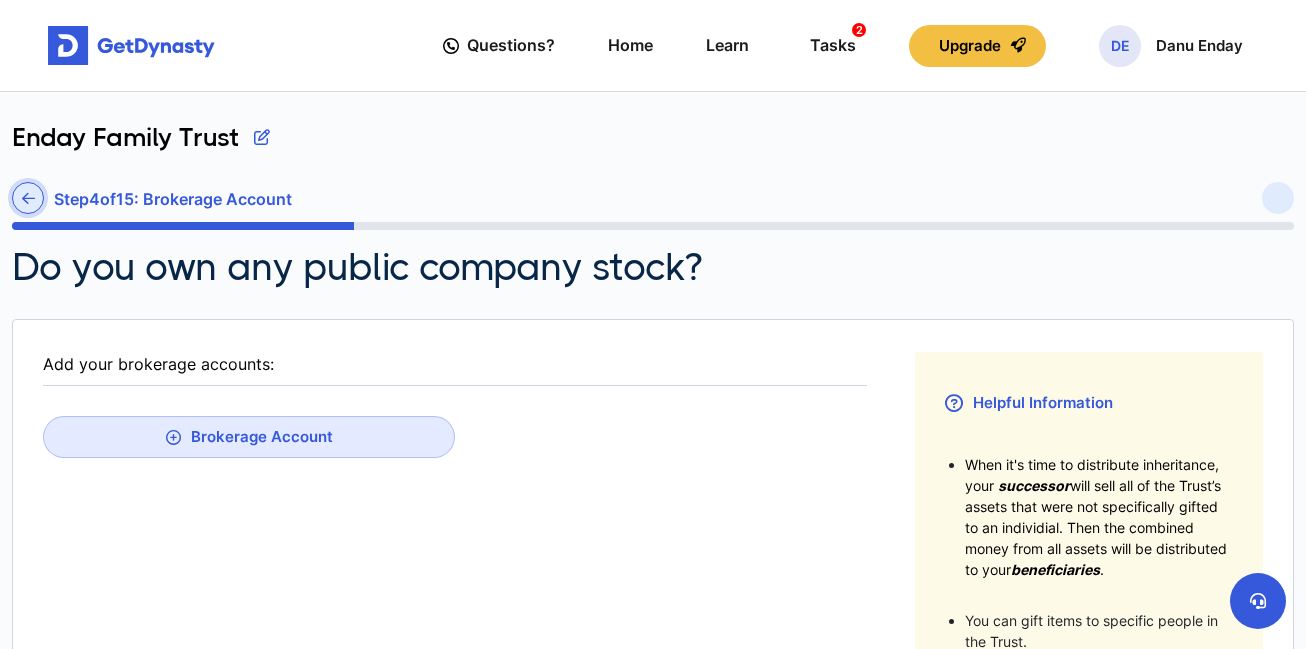 click at bounding box center (28, 198) 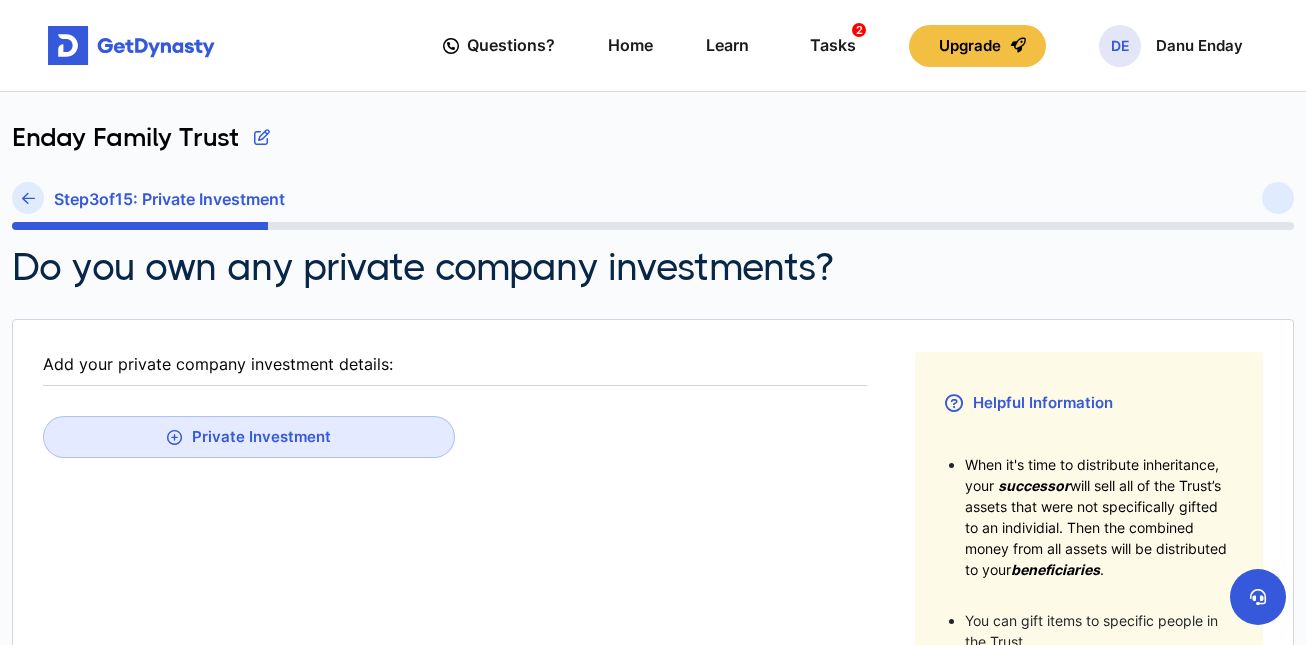 click at bounding box center (28, 198) 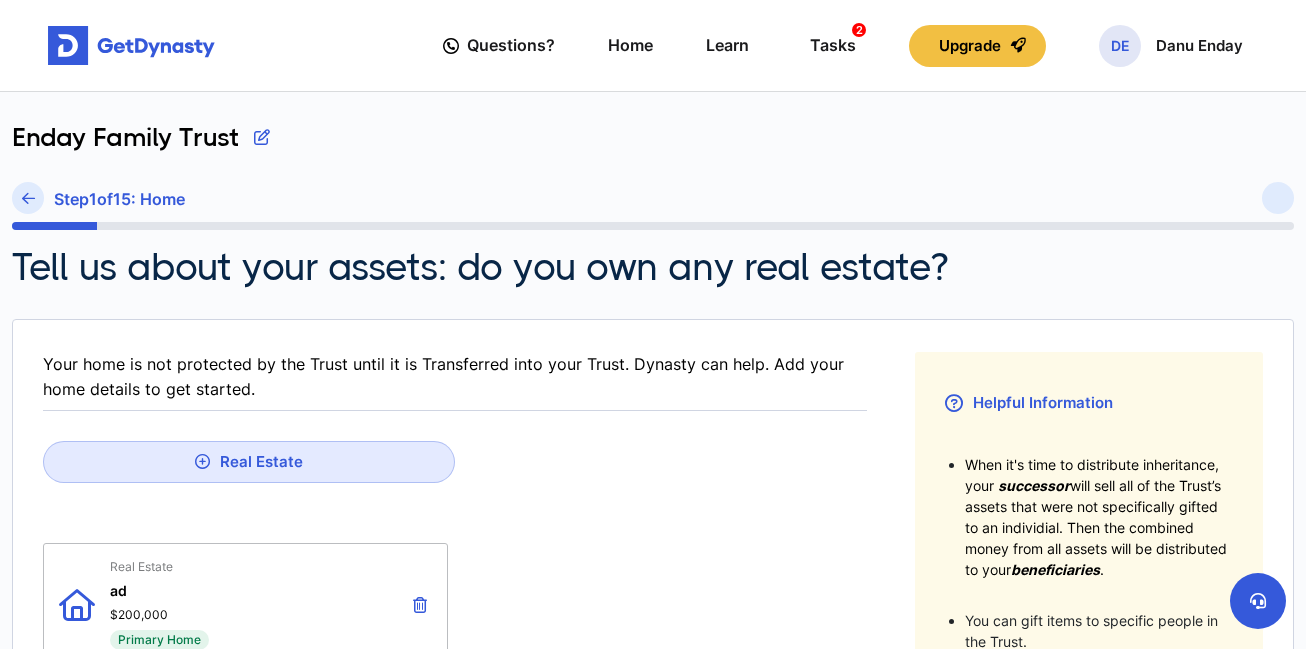 click at bounding box center [28, 198] 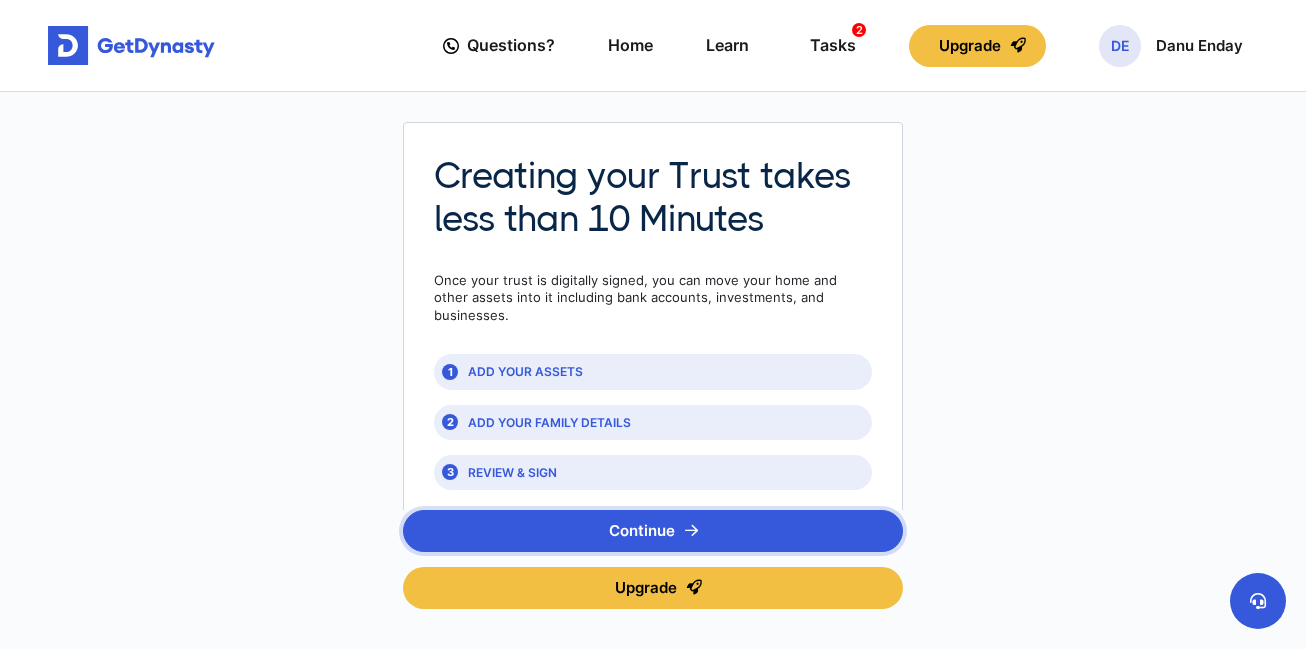 click on "Continue" at bounding box center [653, 531] 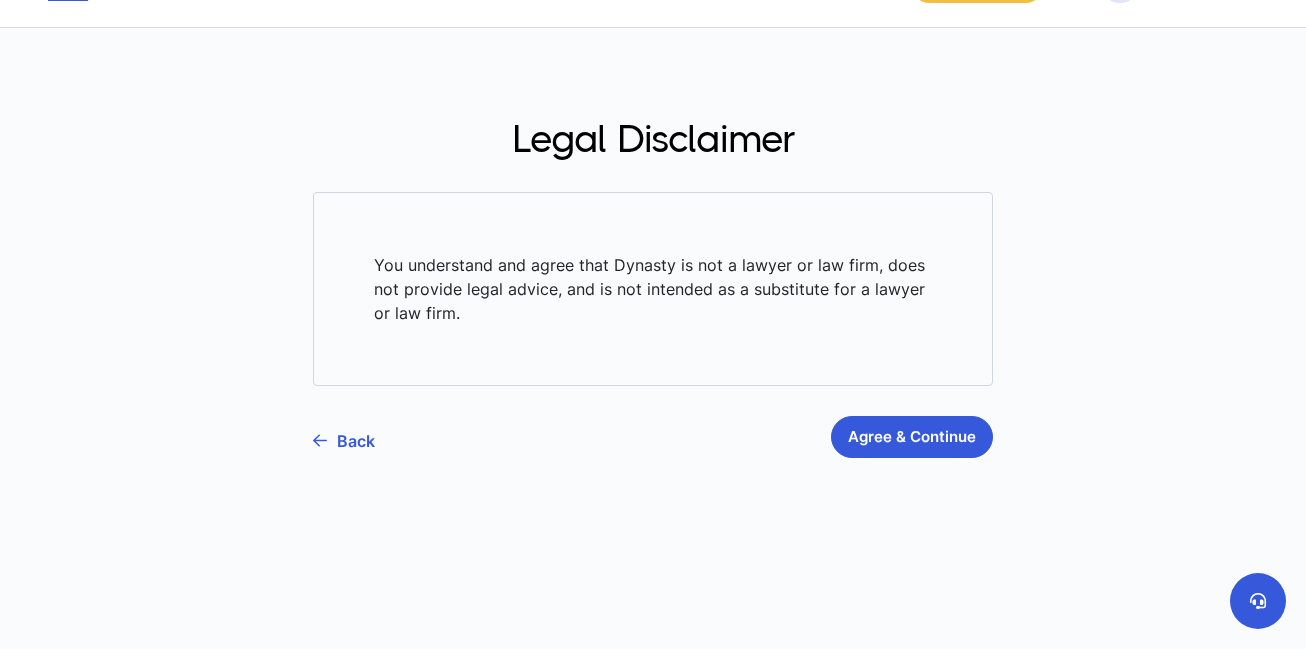 scroll, scrollTop: 0, scrollLeft: 0, axis: both 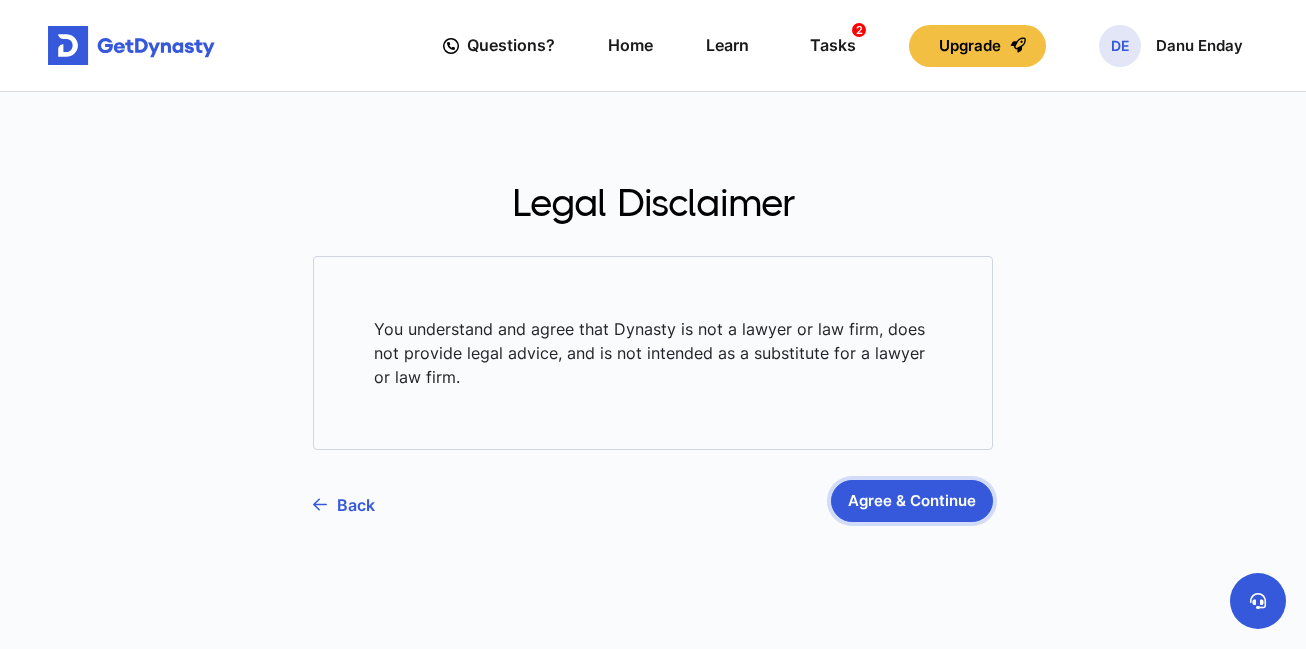 click on "Agree & Continue" at bounding box center (912, 501) 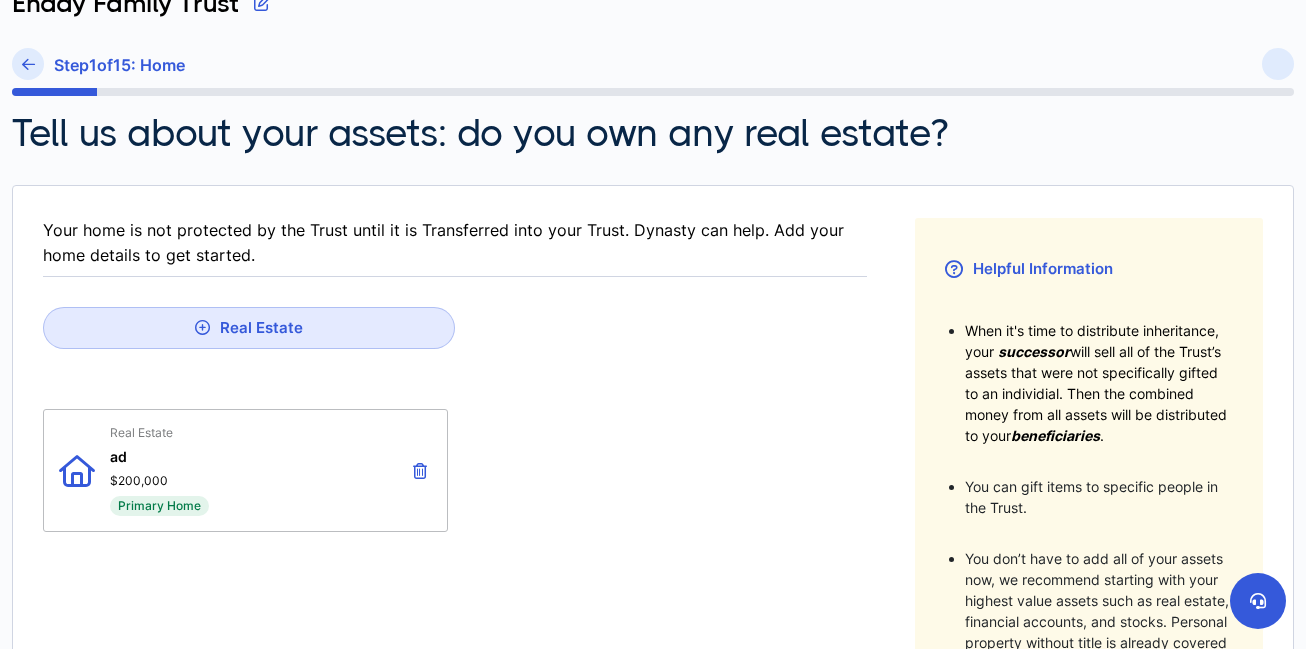 scroll, scrollTop: 136, scrollLeft: 0, axis: vertical 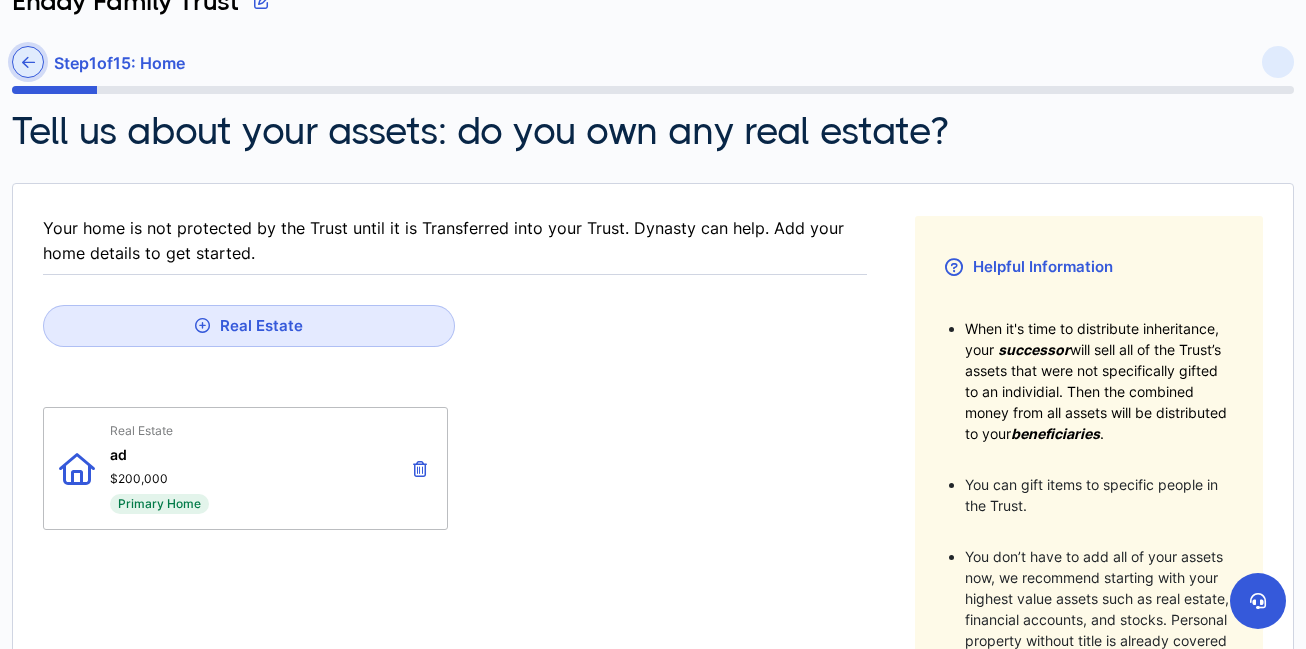 click at bounding box center (28, 62) 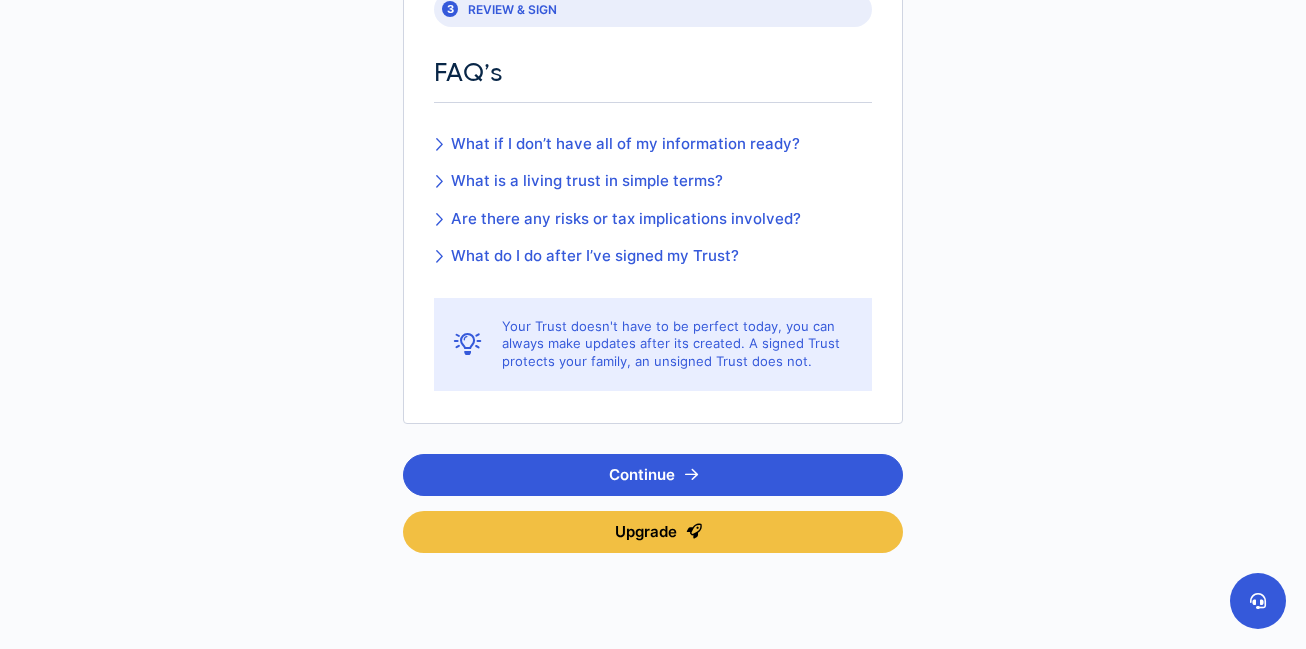 scroll, scrollTop: 0, scrollLeft: 0, axis: both 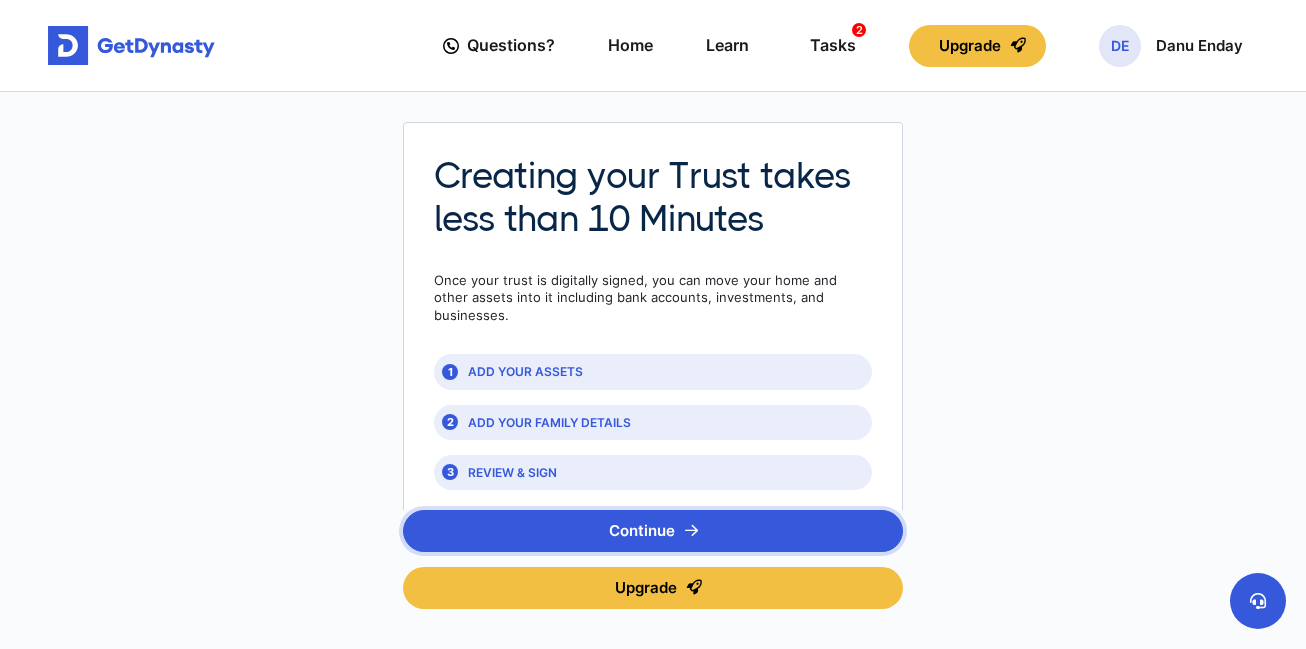 click on "Continue" at bounding box center (653, 531) 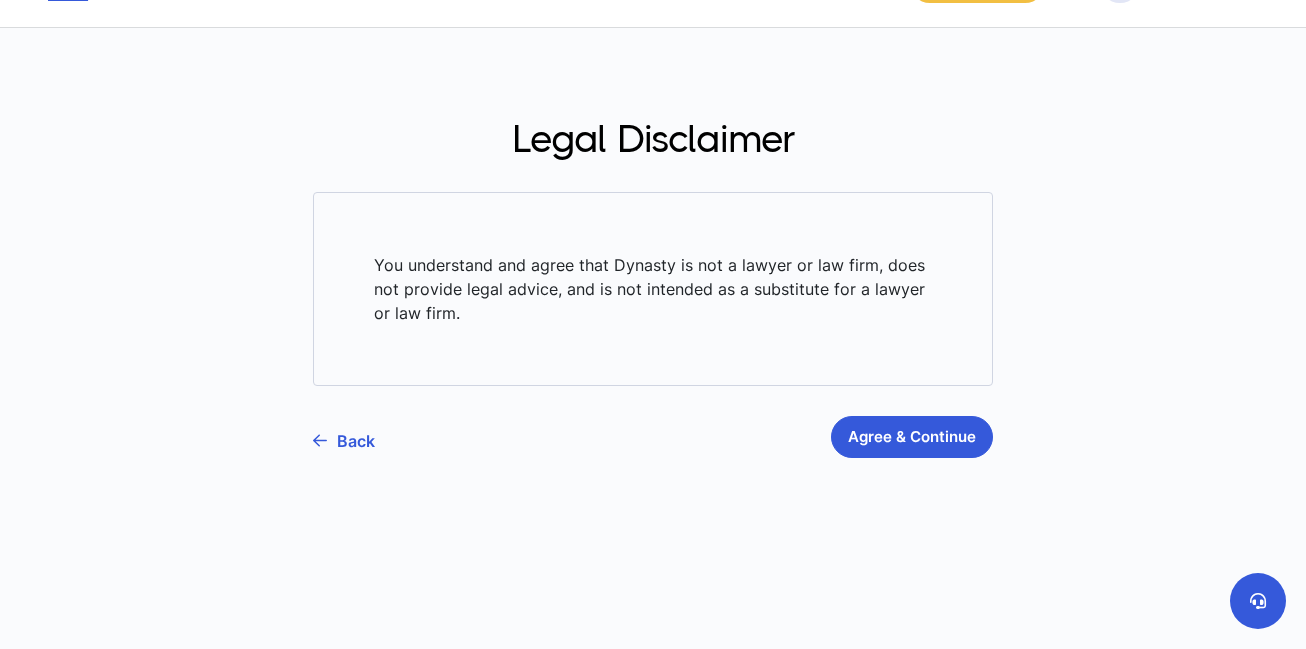 scroll, scrollTop: 0, scrollLeft: 0, axis: both 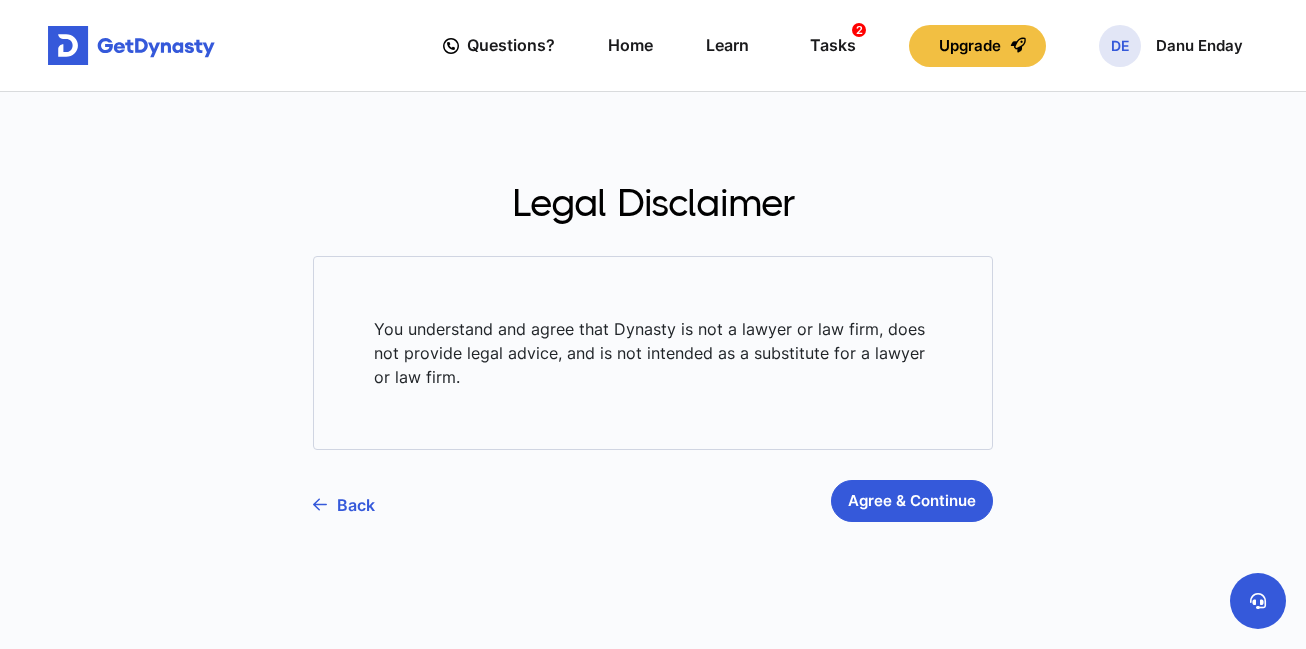 drag, startPoint x: 973, startPoint y: 296, endPoint x: 1086, endPoint y: 355, distance: 127.47549 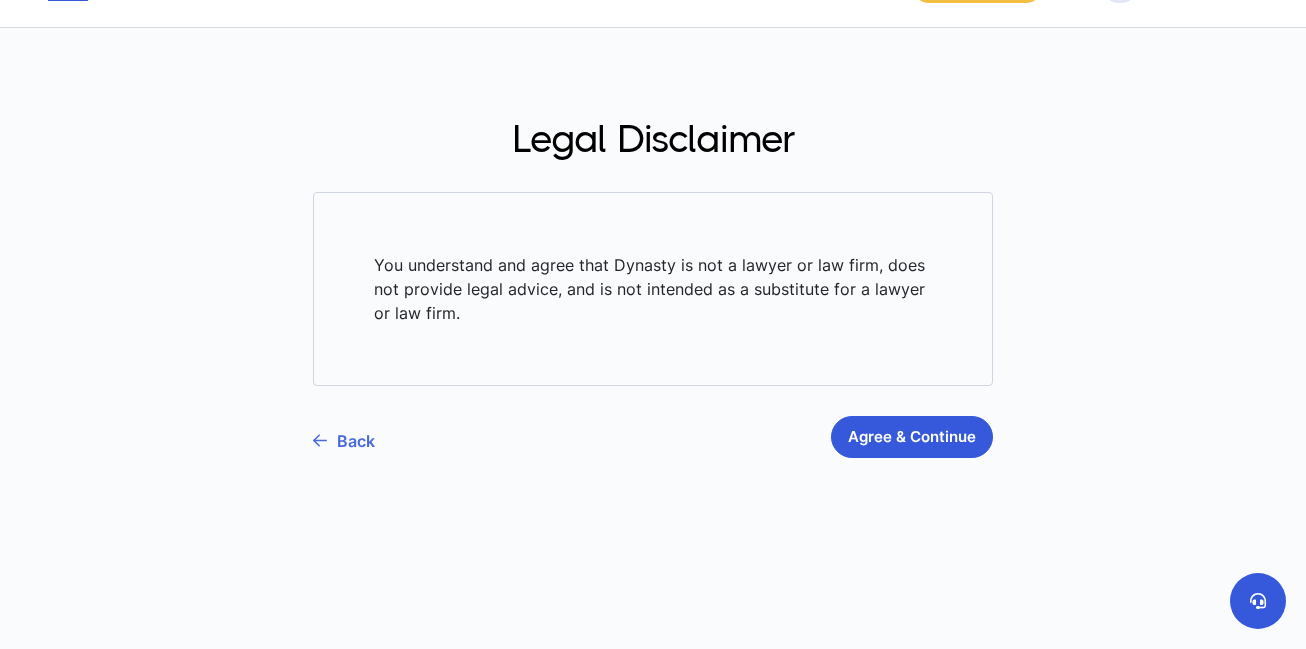click on "Back" at bounding box center [344, 441] 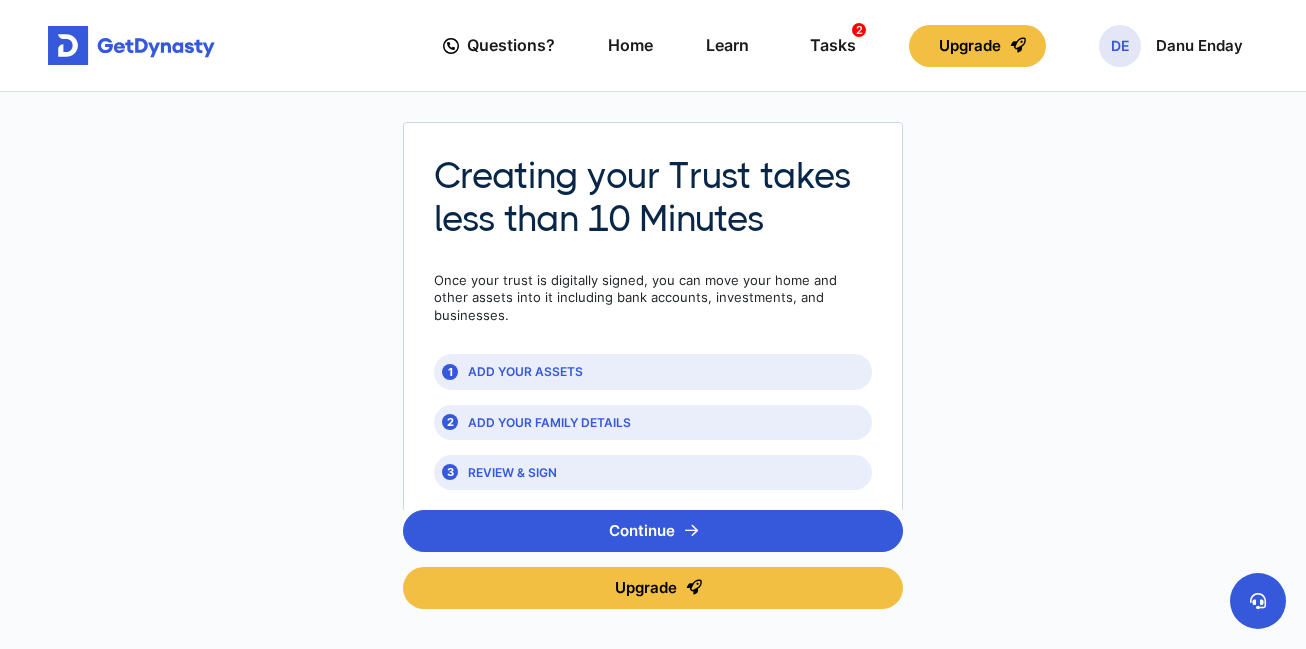 scroll, scrollTop: 272, scrollLeft: 0, axis: vertical 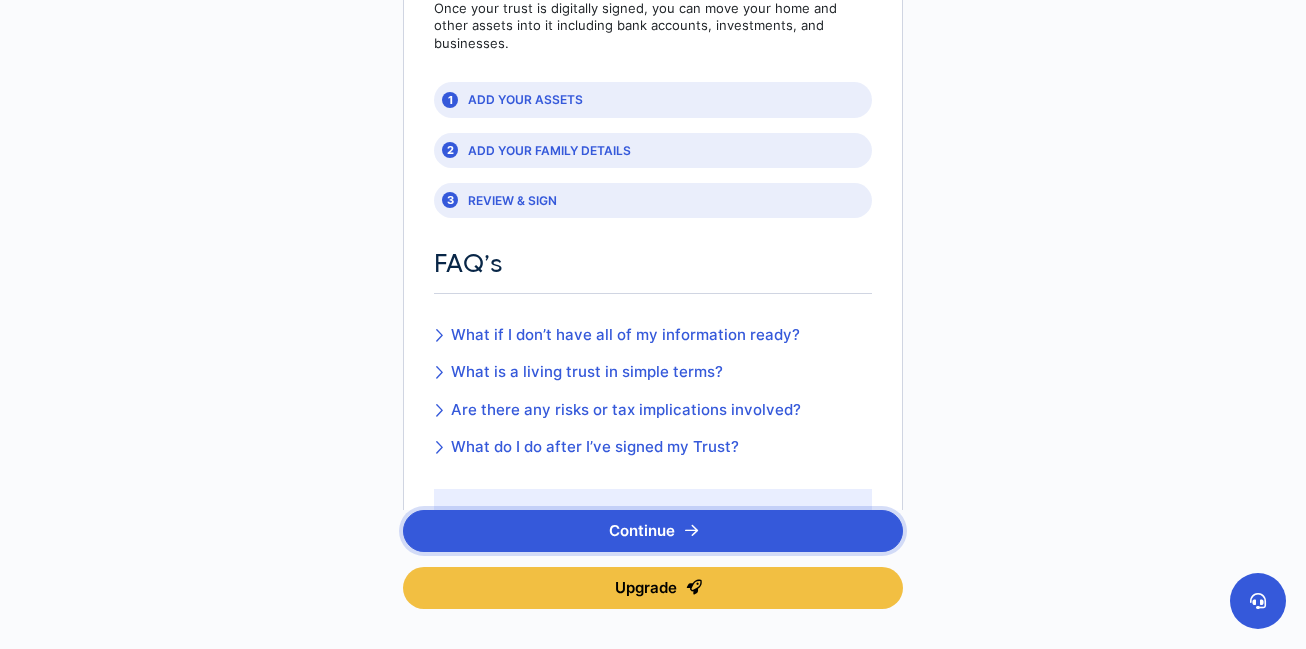 click on "Continue" at bounding box center [653, 531] 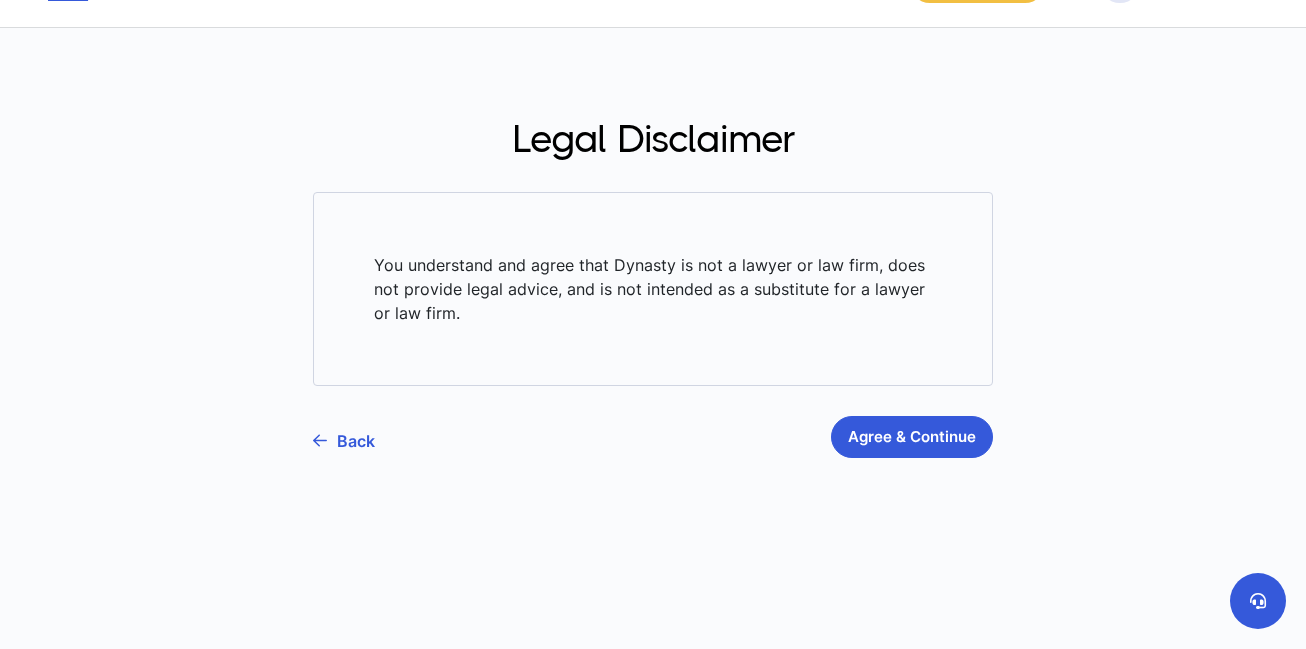 scroll, scrollTop: 0, scrollLeft: 0, axis: both 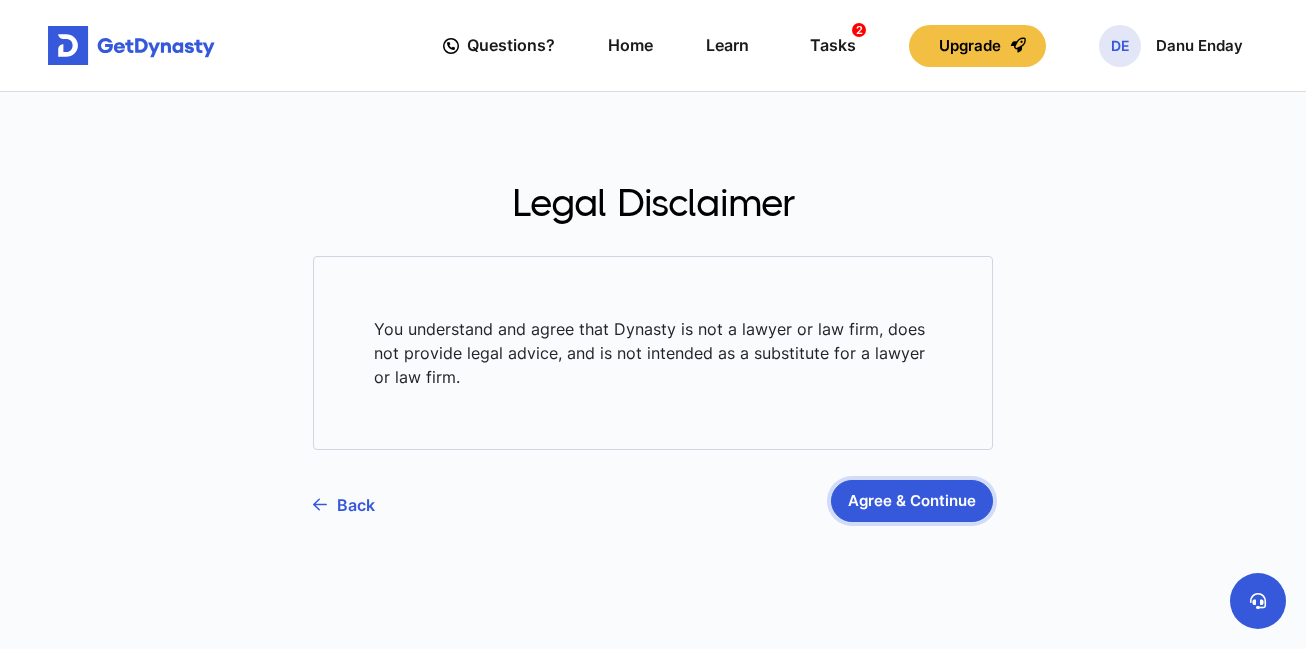 click on "Agree & Continue" at bounding box center [912, 501] 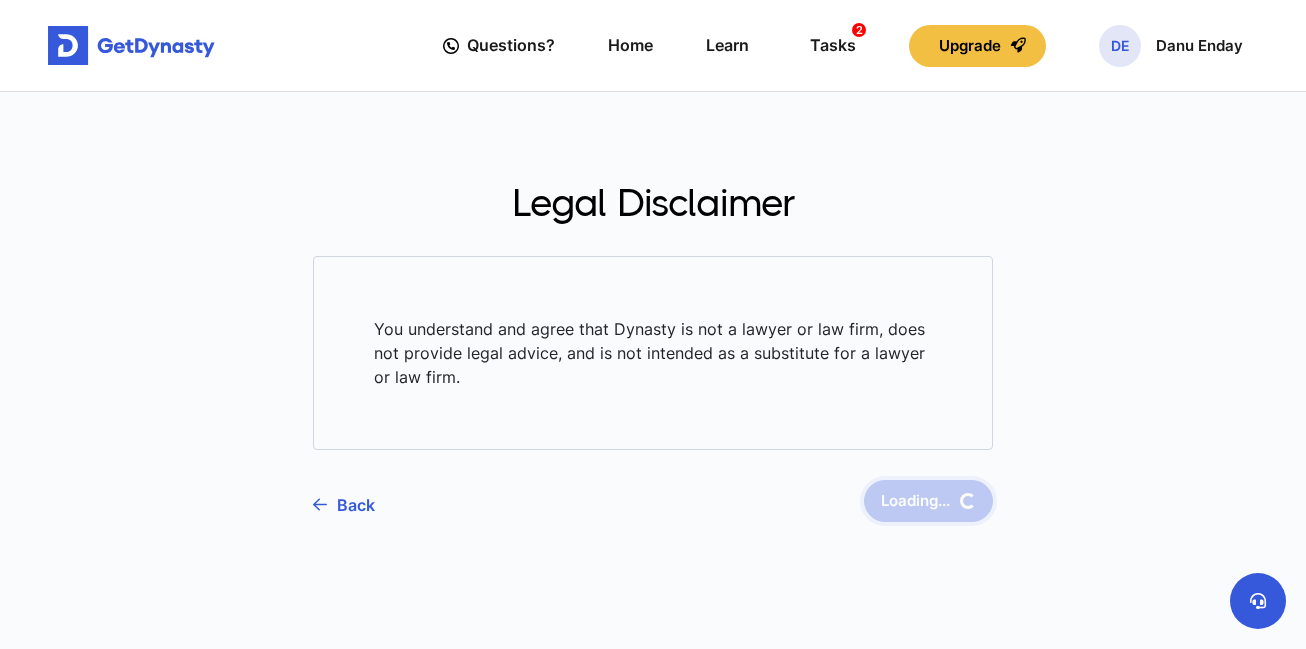 scroll, scrollTop: 64, scrollLeft: 0, axis: vertical 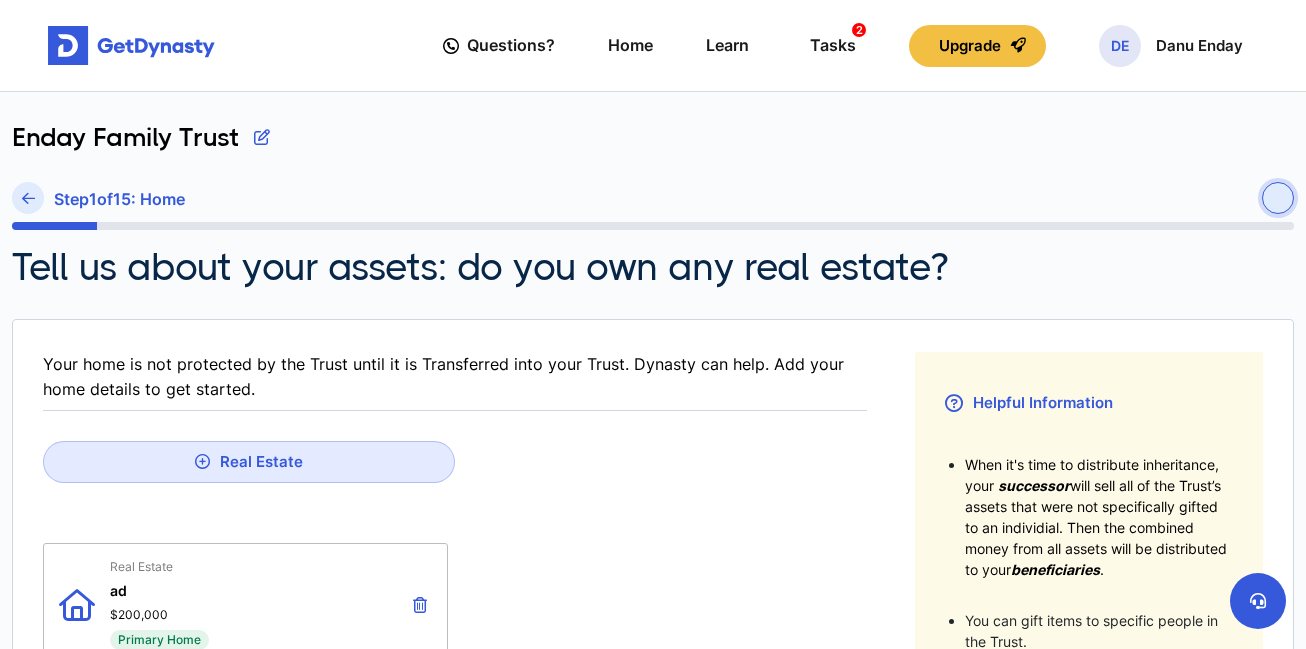 click at bounding box center [1278, 198] 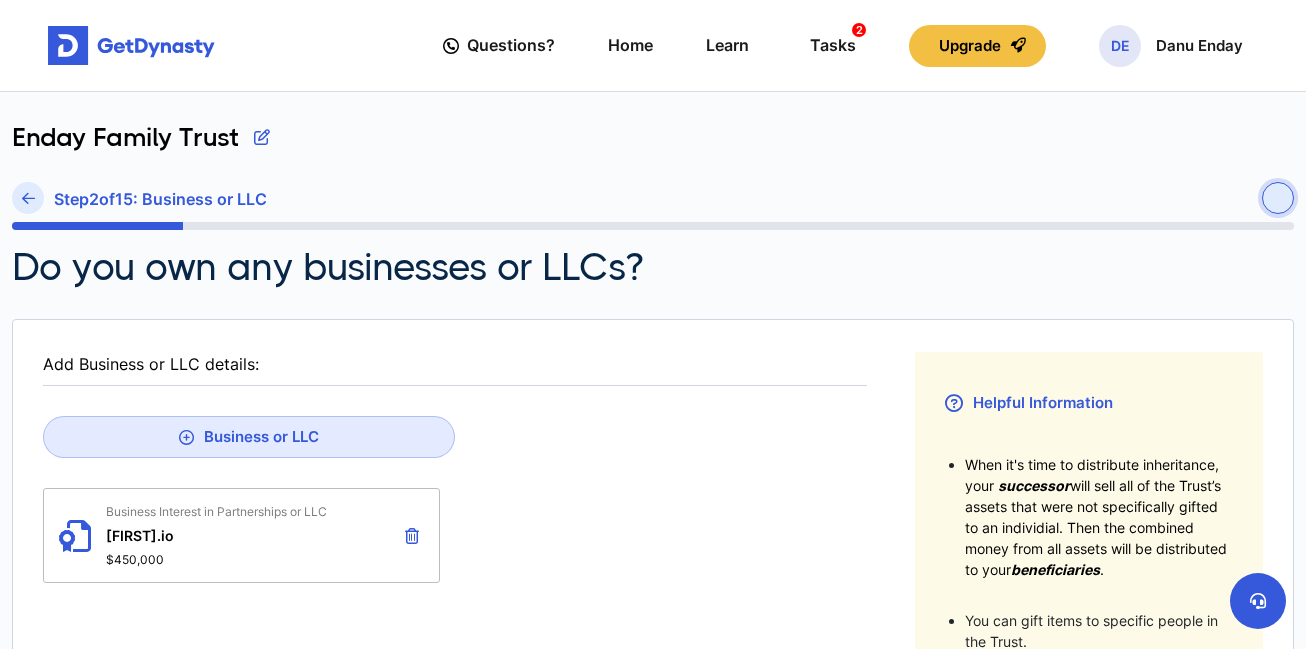 click at bounding box center (1278, 198) 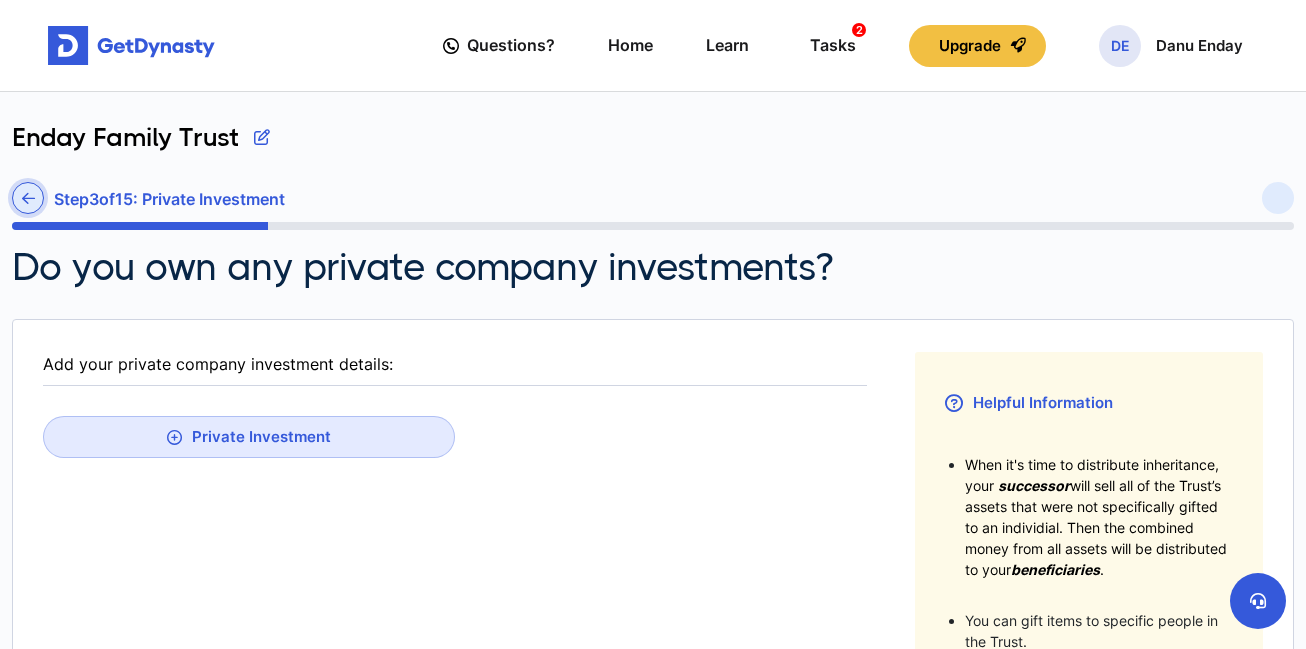 click at bounding box center [28, 198] 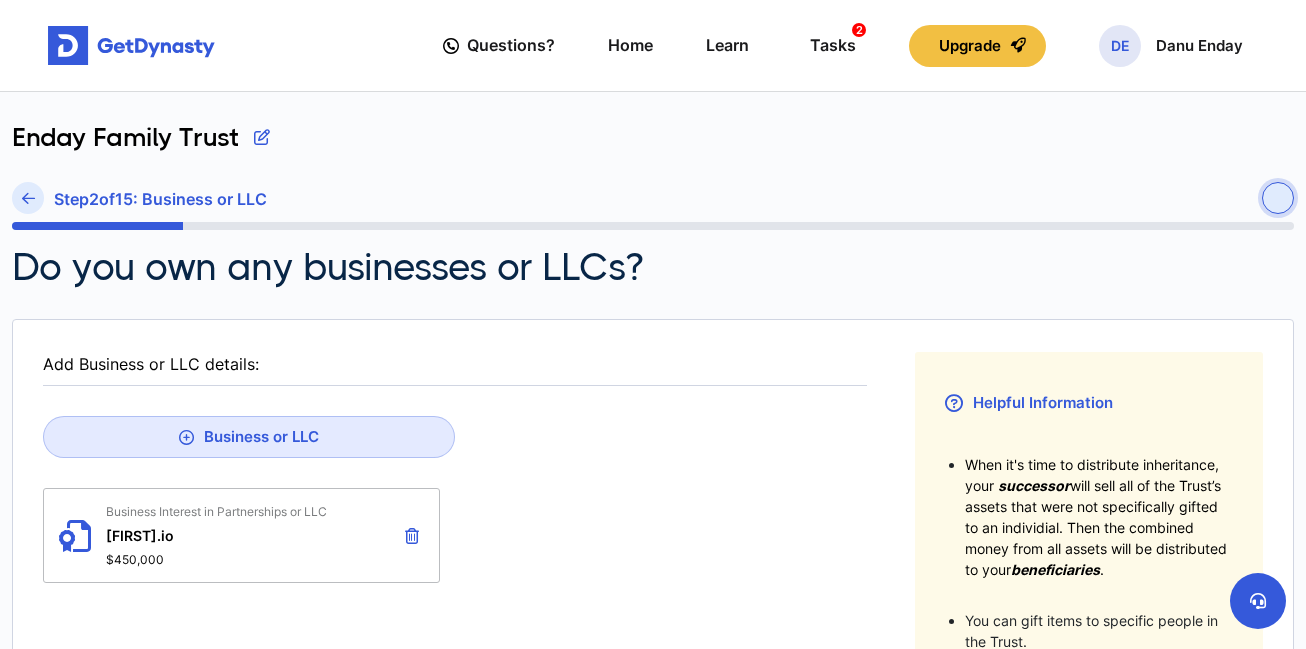 click at bounding box center (1278, 198) 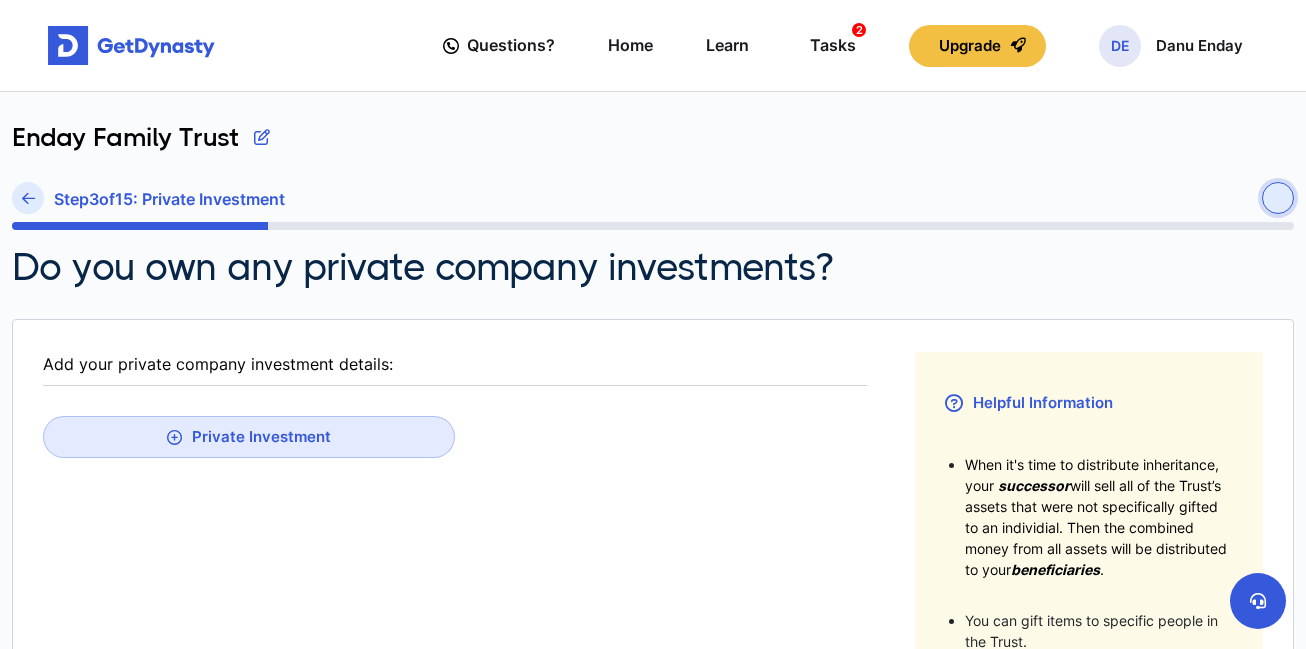 click at bounding box center [1278, 198] 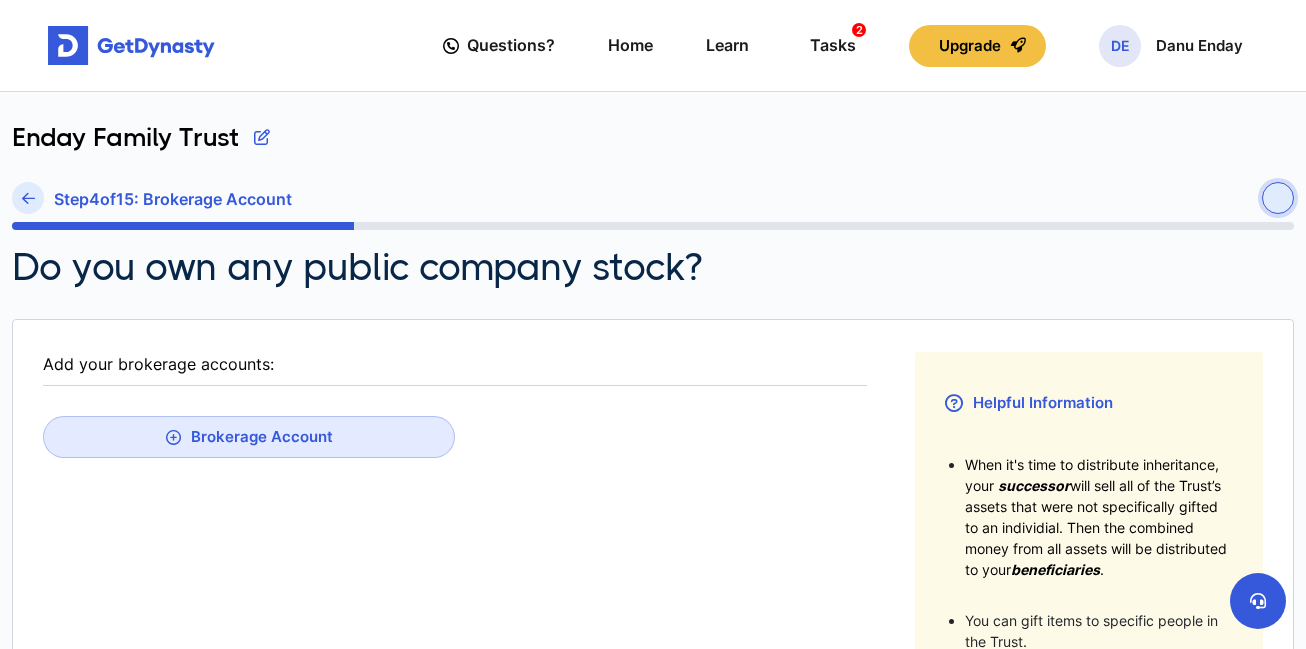 click at bounding box center (1278, 198) 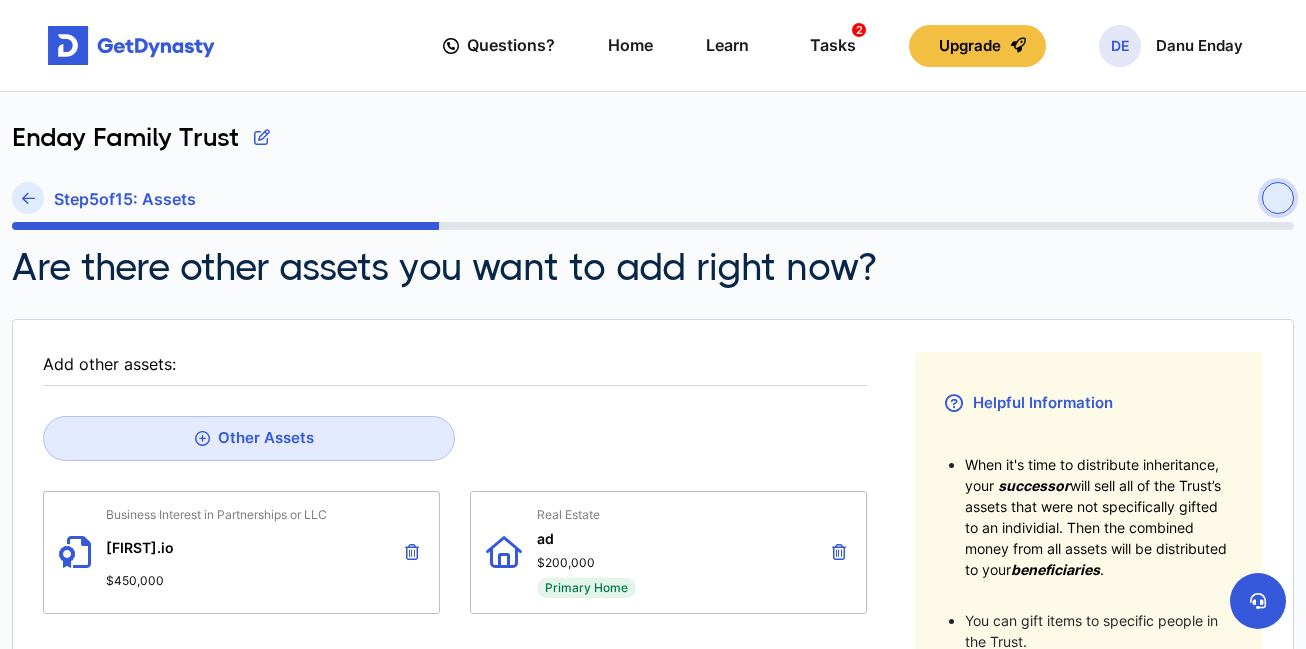 click at bounding box center (1278, 198) 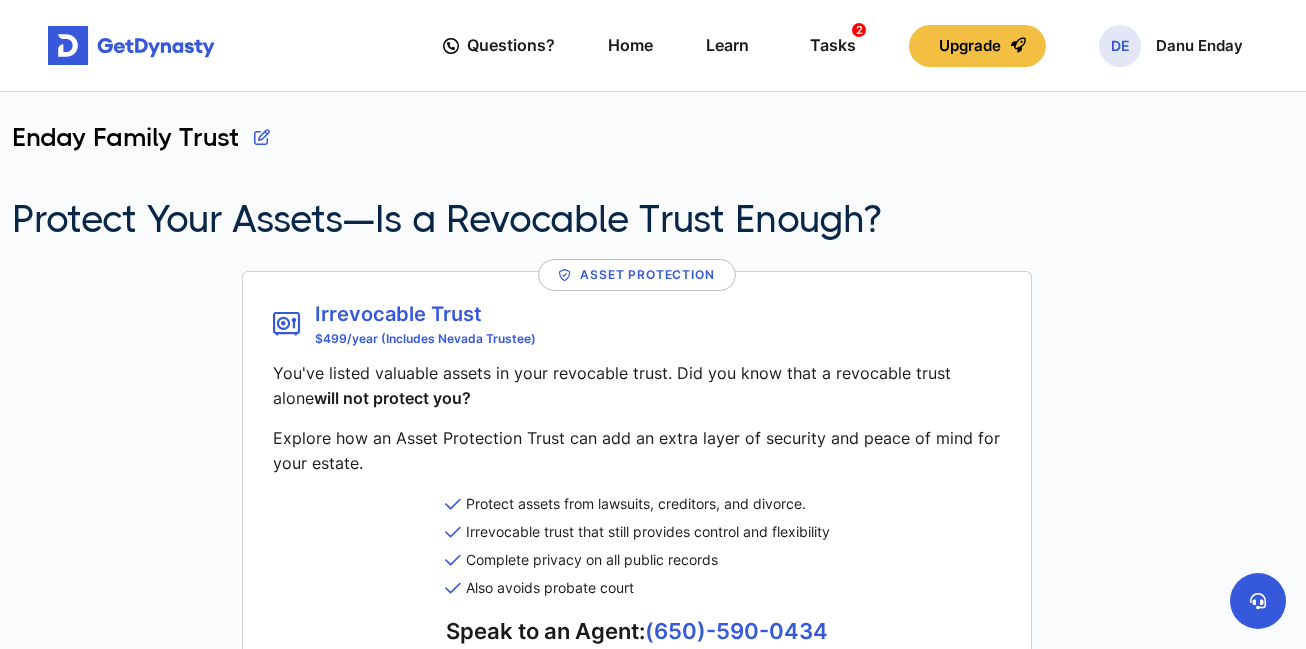scroll, scrollTop: 232, scrollLeft: 0, axis: vertical 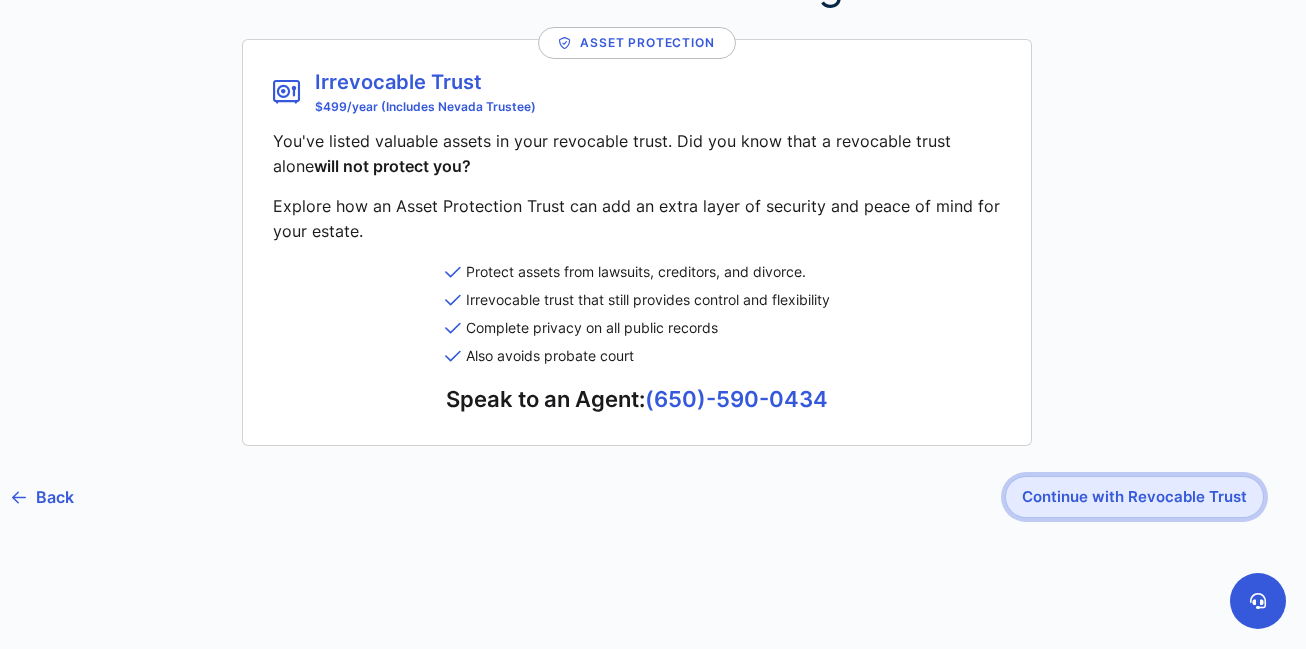 click on "Continue with Revocable Trust" at bounding box center [1134, 497] 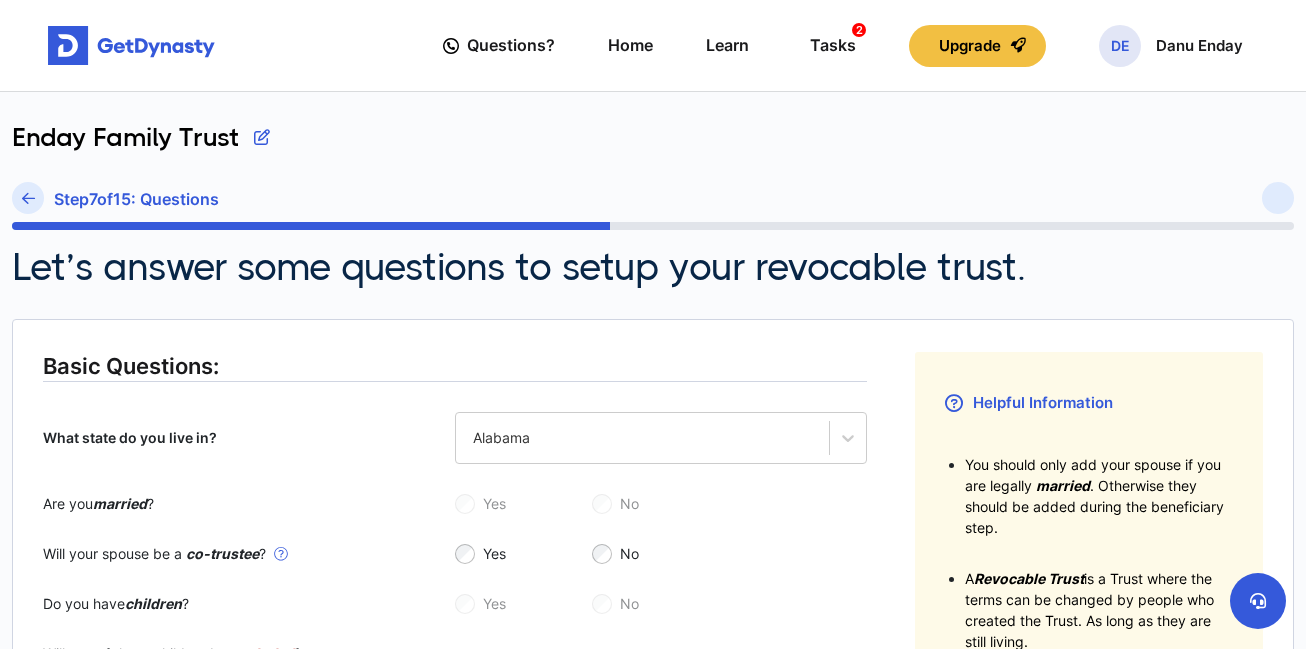 scroll, scrollTop: 126, scrollLeft: 0, axis: vertical 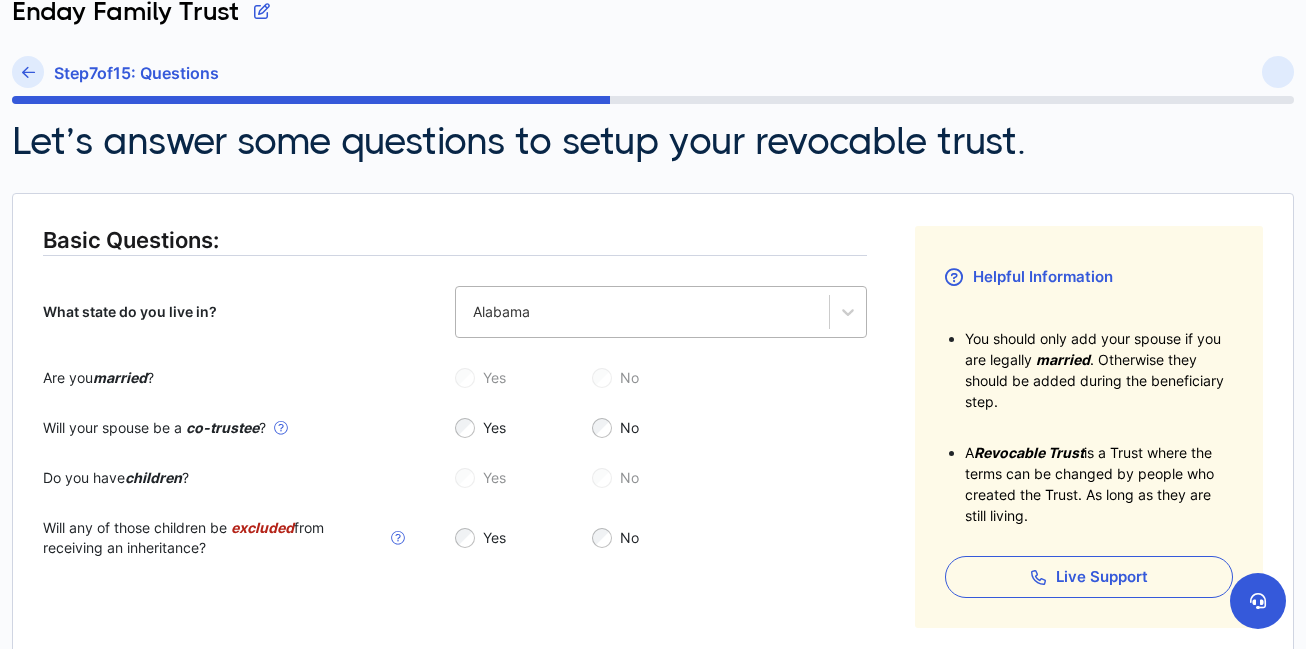click on "Alabama" at bounding box center [642, 312] 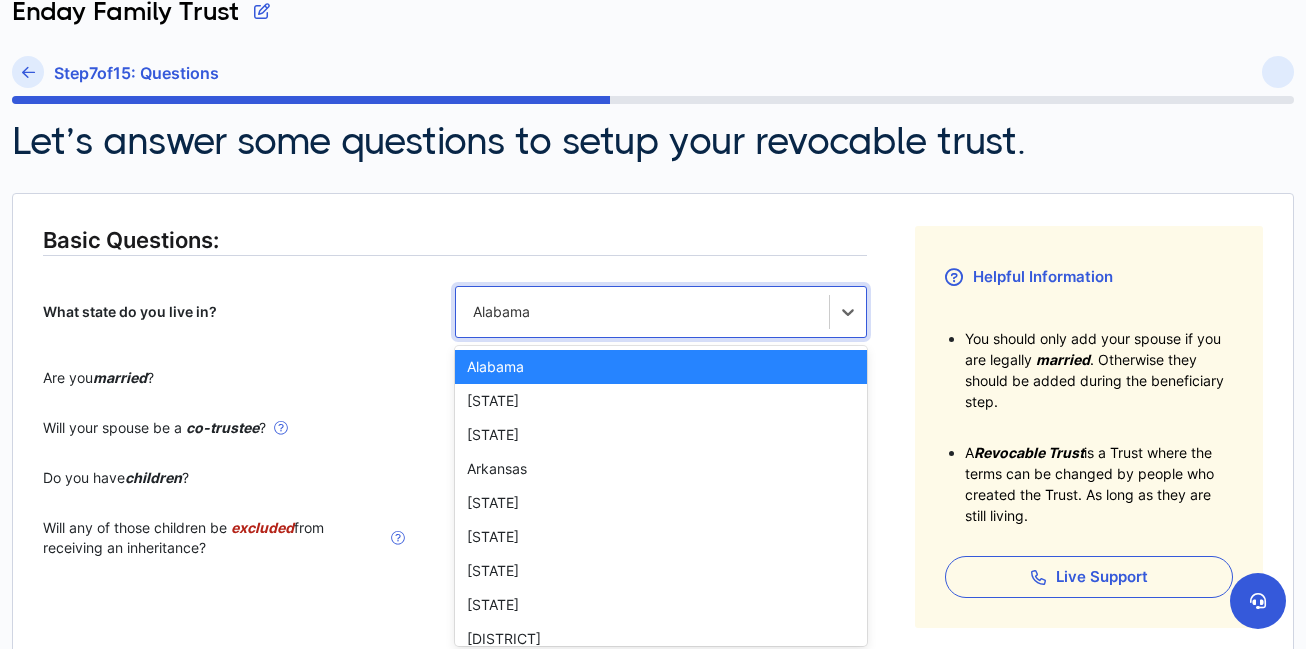 click on "Alabama" at bounding box center (642, 312) 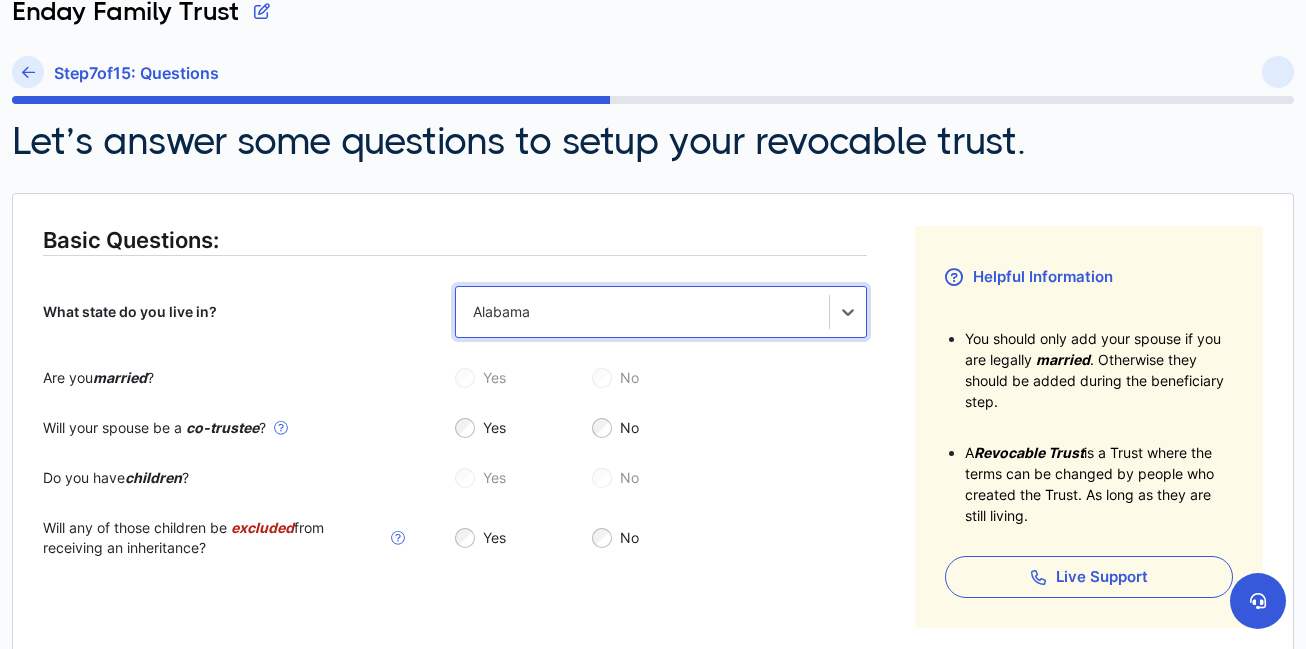 click on "What state do you live in?" at bounding box center (249, 312) 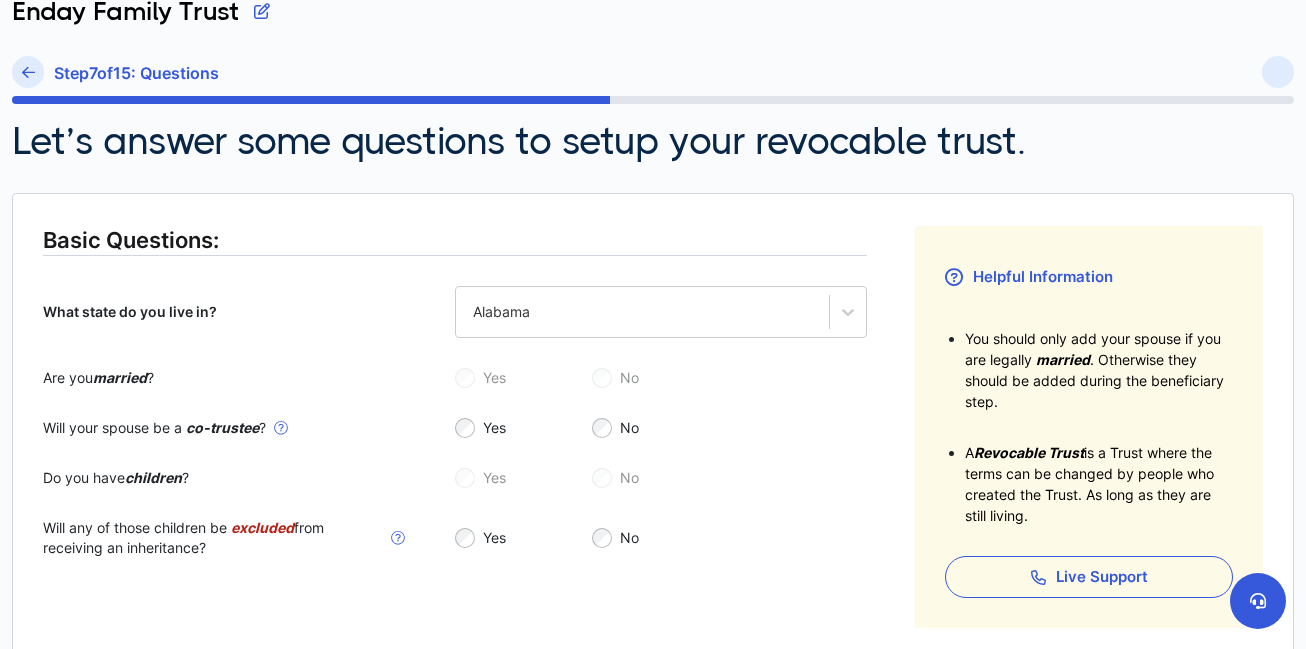 click on "Yes" at bounding box center (537, 428) 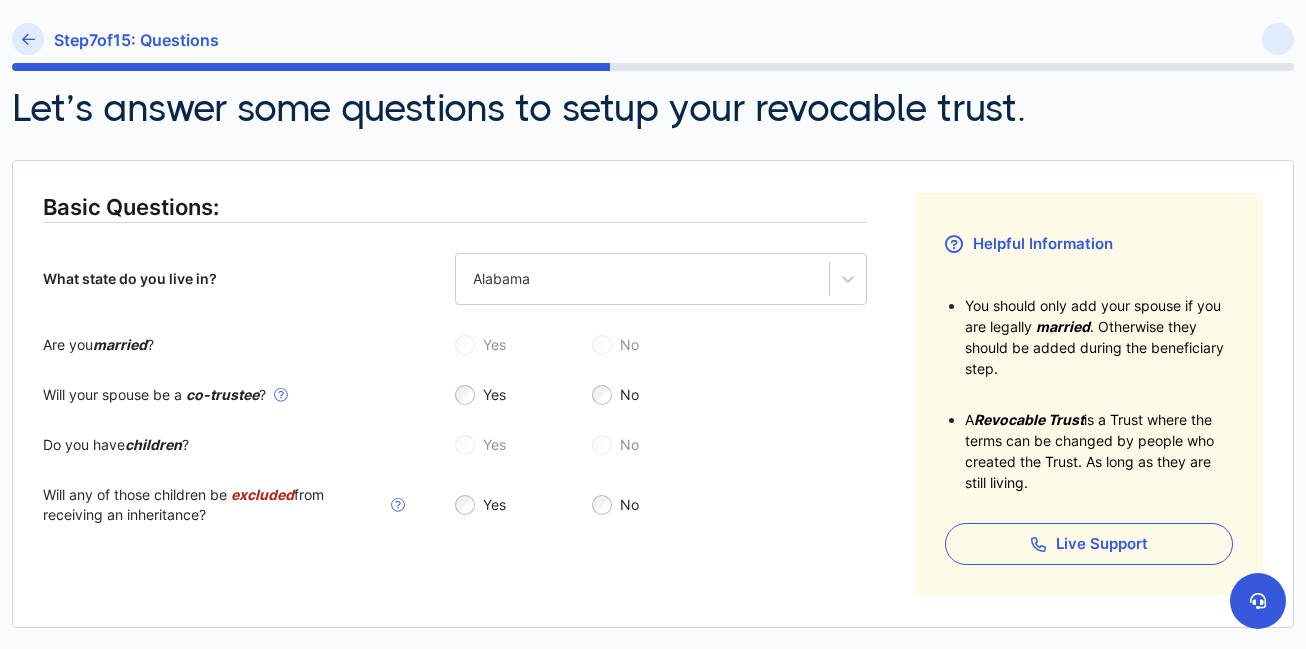 scroll, scrollTop: 155, scrollLeft: 0, axis: vertical 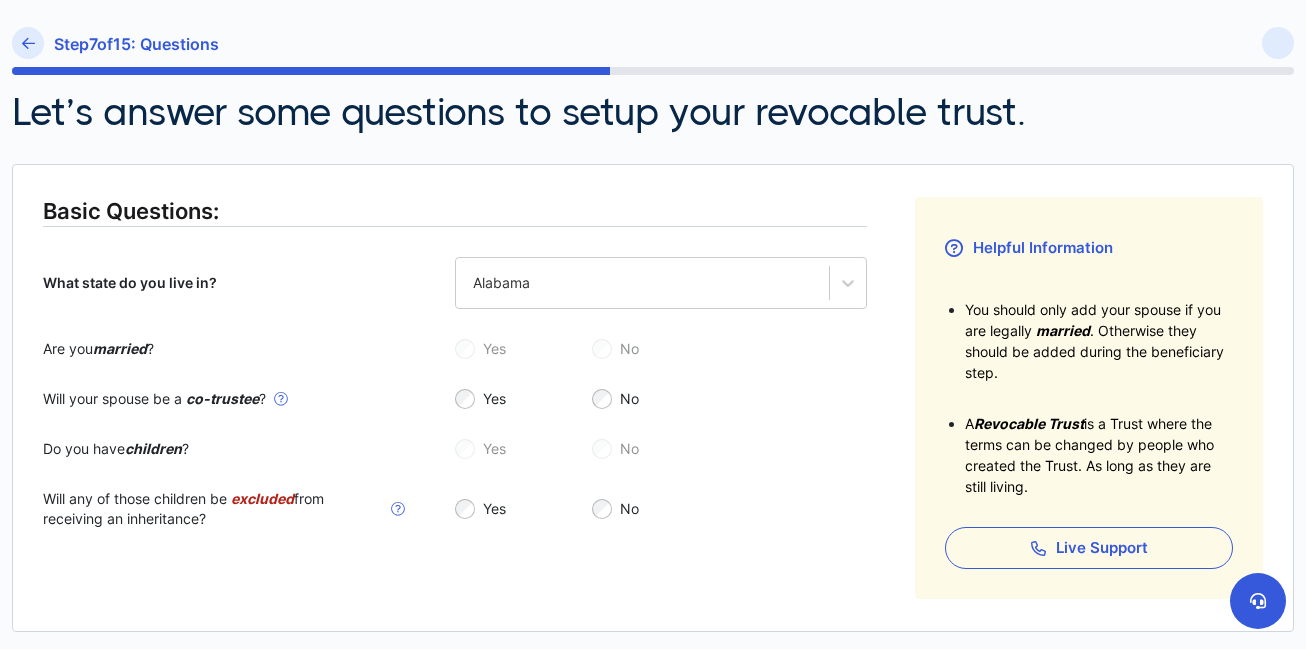 click on "No" at bounding box center [743, 399] 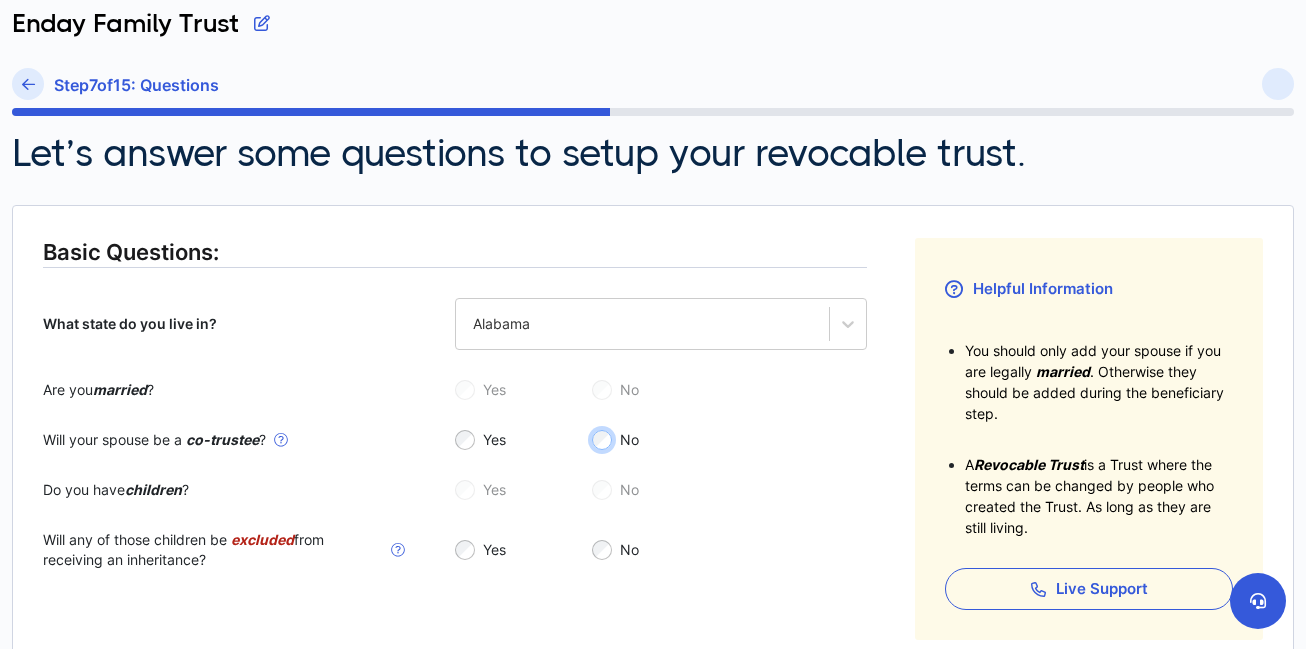 scroll, scrollTop: 166, scrollLeft: 0, axis: vertical 